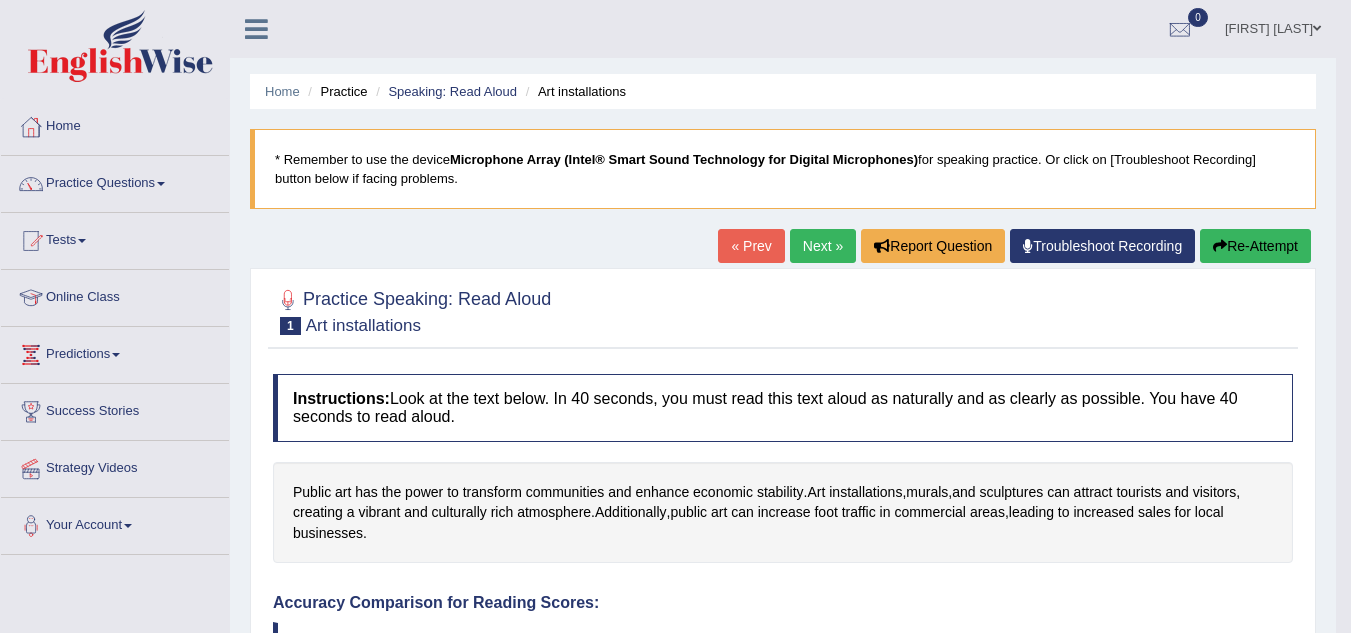 scroll, scrollTop: 717, scrollLeft: 0, axis: vertical 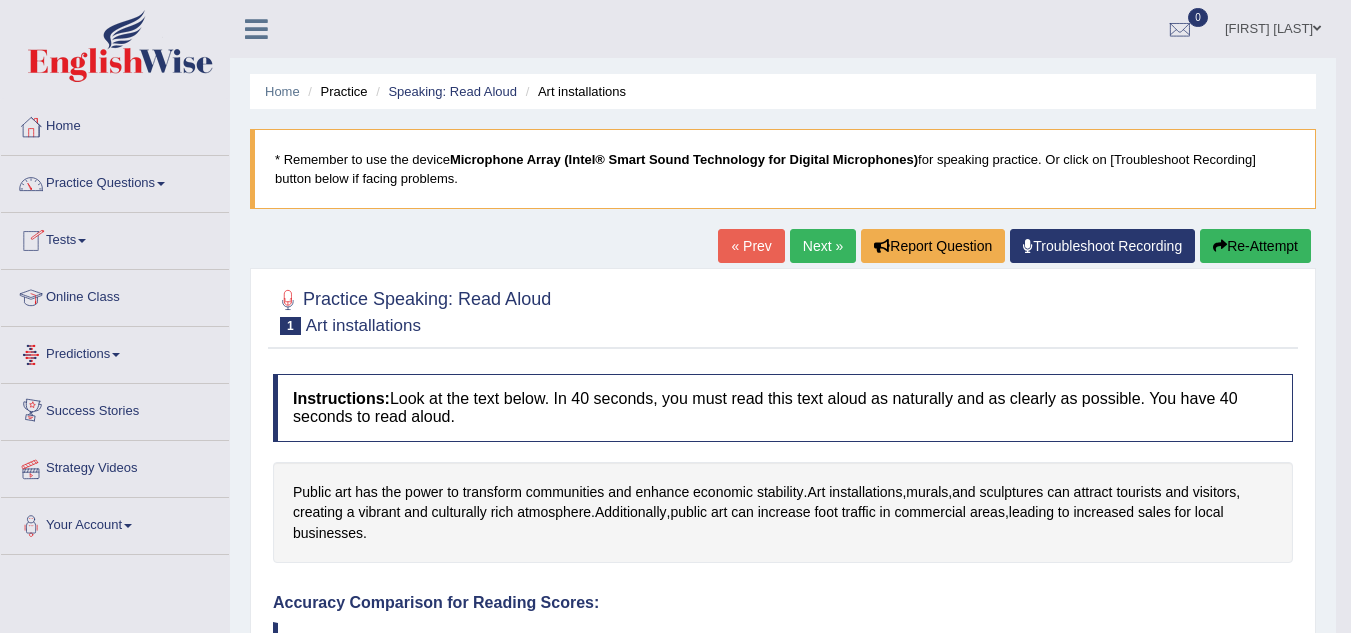 click on "Online Class" at bounding box center (115, 295) 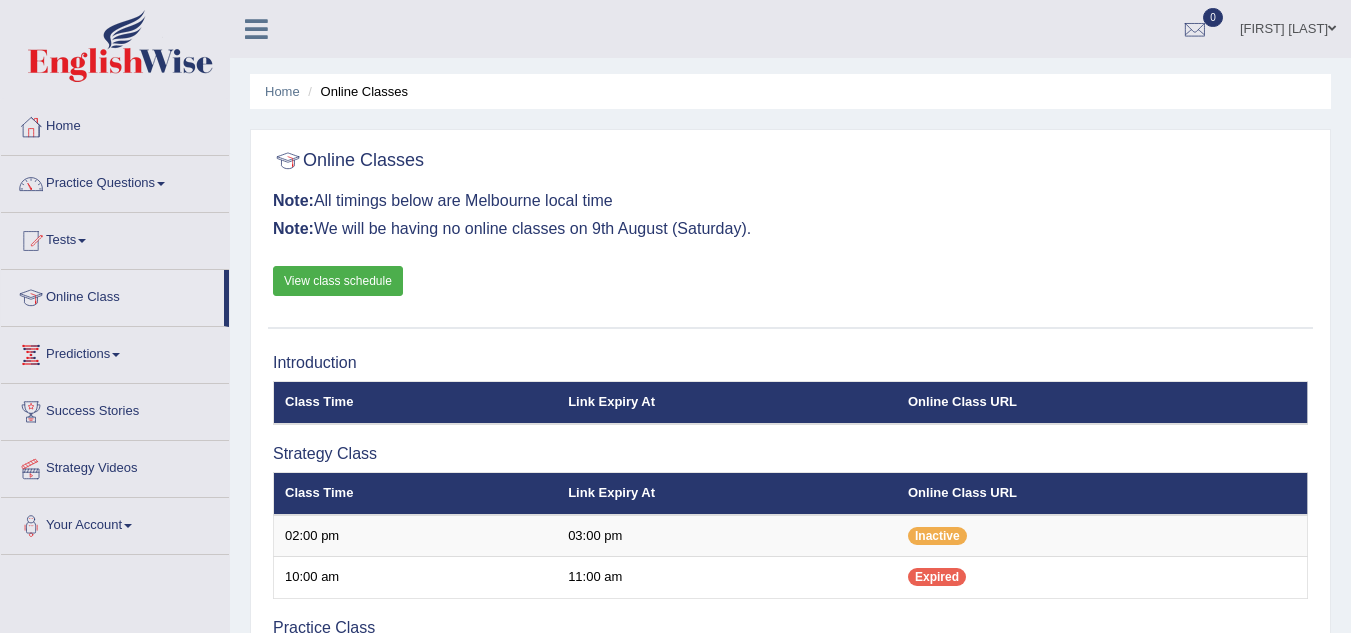 scroll, scrollTop: 0, scrollLeft: 0, axis: both 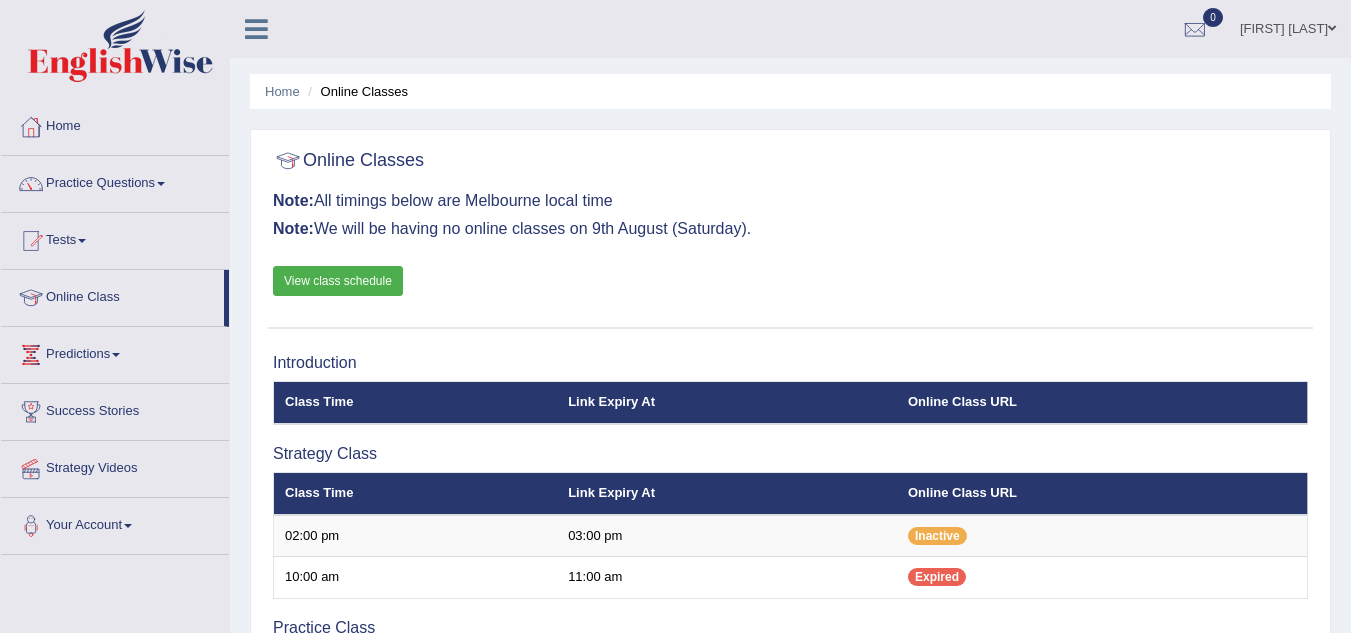 click on "View class schedule" at bounding box center (338, 281) 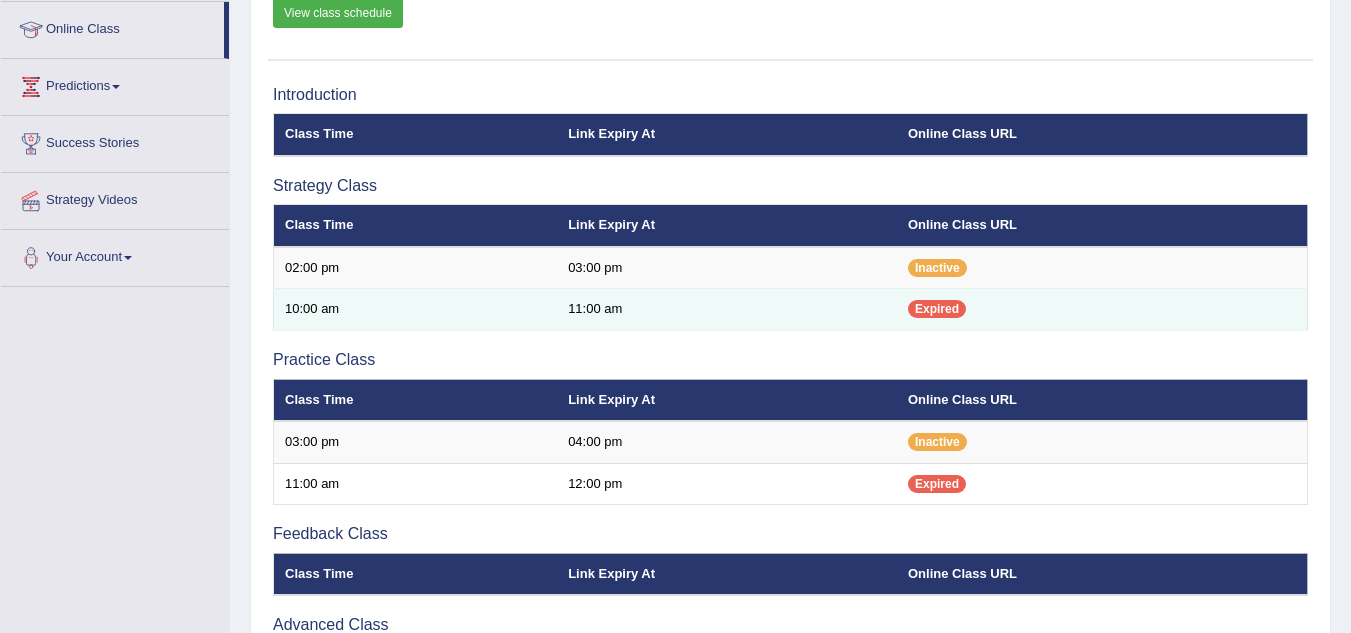scroll, scrollTop: 216, scrollLeft: 0, axis: vertical 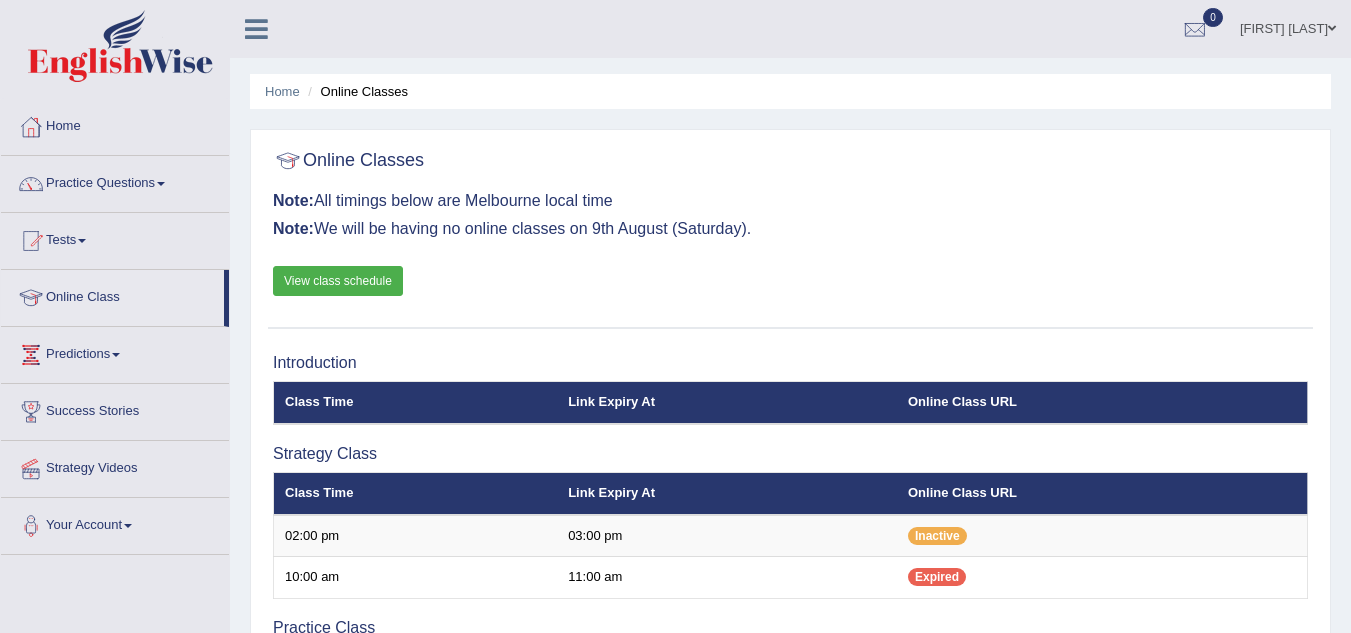 click on "View class schedule" at bounding box center (338, 281) 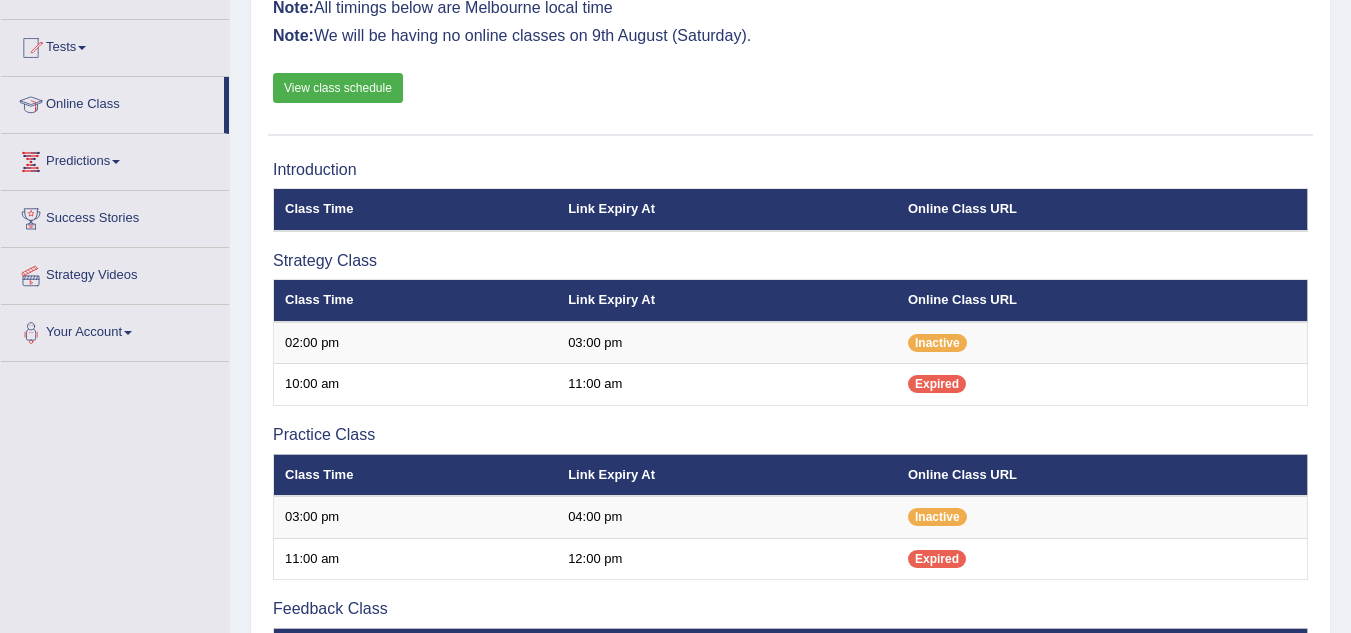 scroll, scrollTop: 200, scrollLeft: 0, axis: vertical 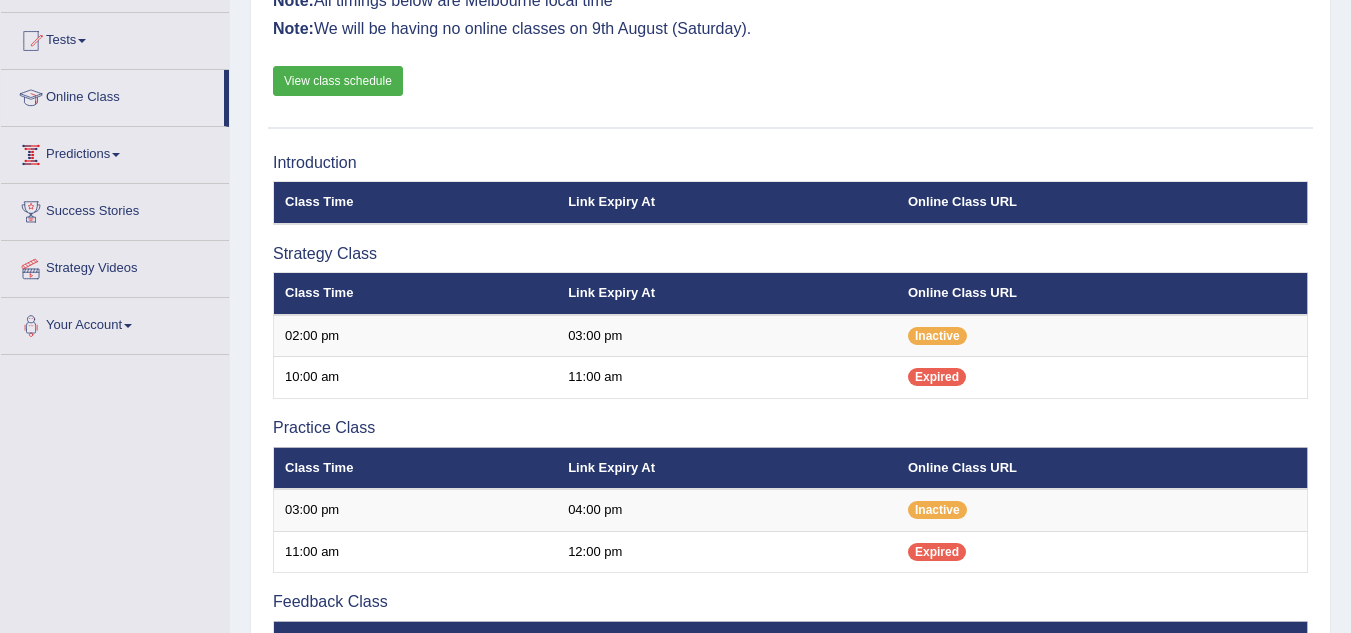 click on "Predictions" at bounding box center (115, 152) 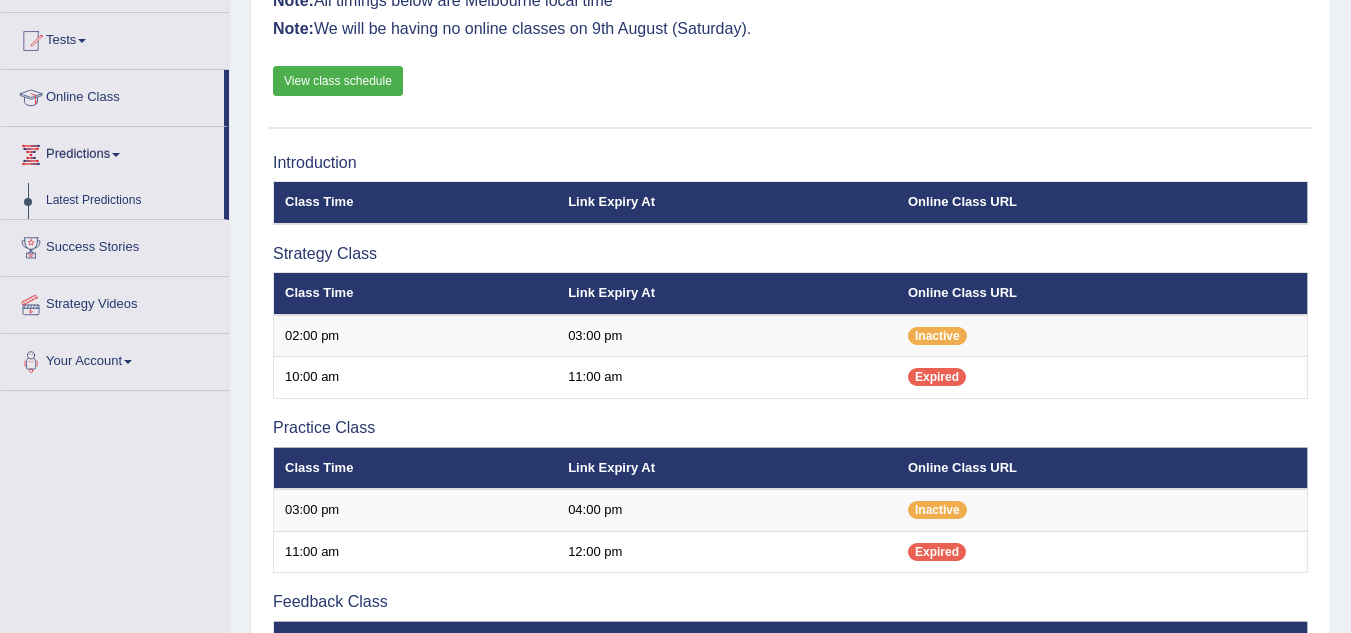 click on "Latest Predictions" at bounding box center [130, 201] 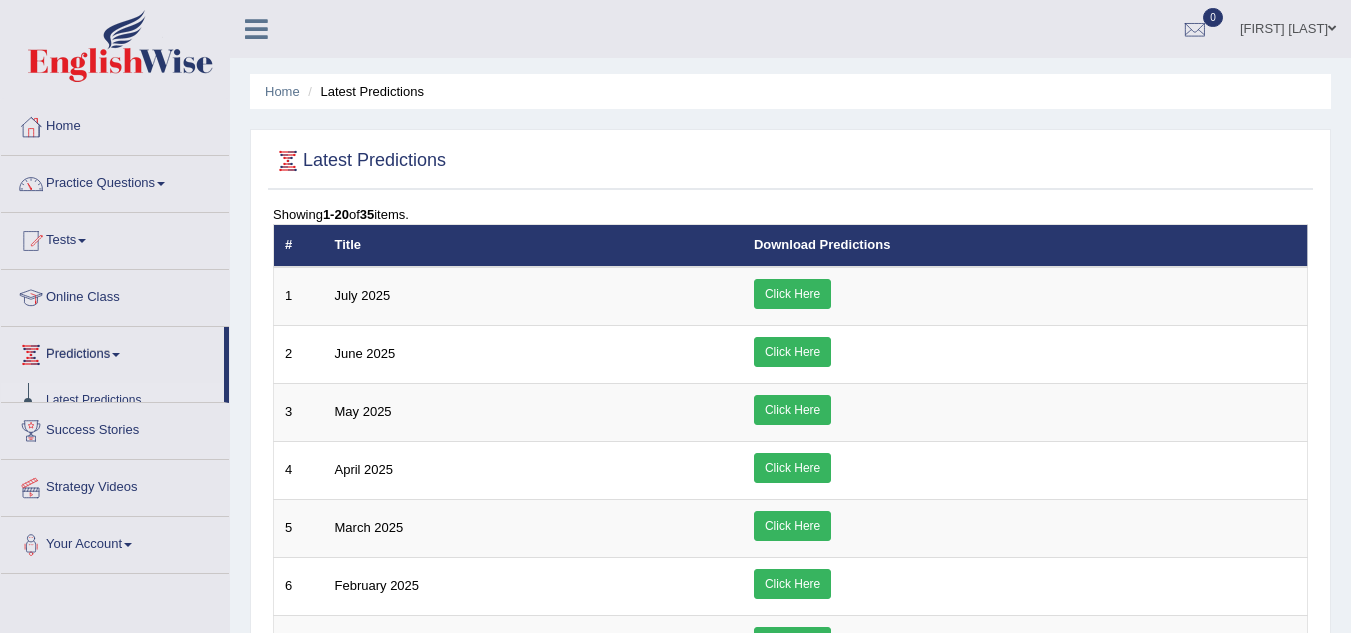 scroll, scrollTop: 0, scrollLeft: 0, axis: both 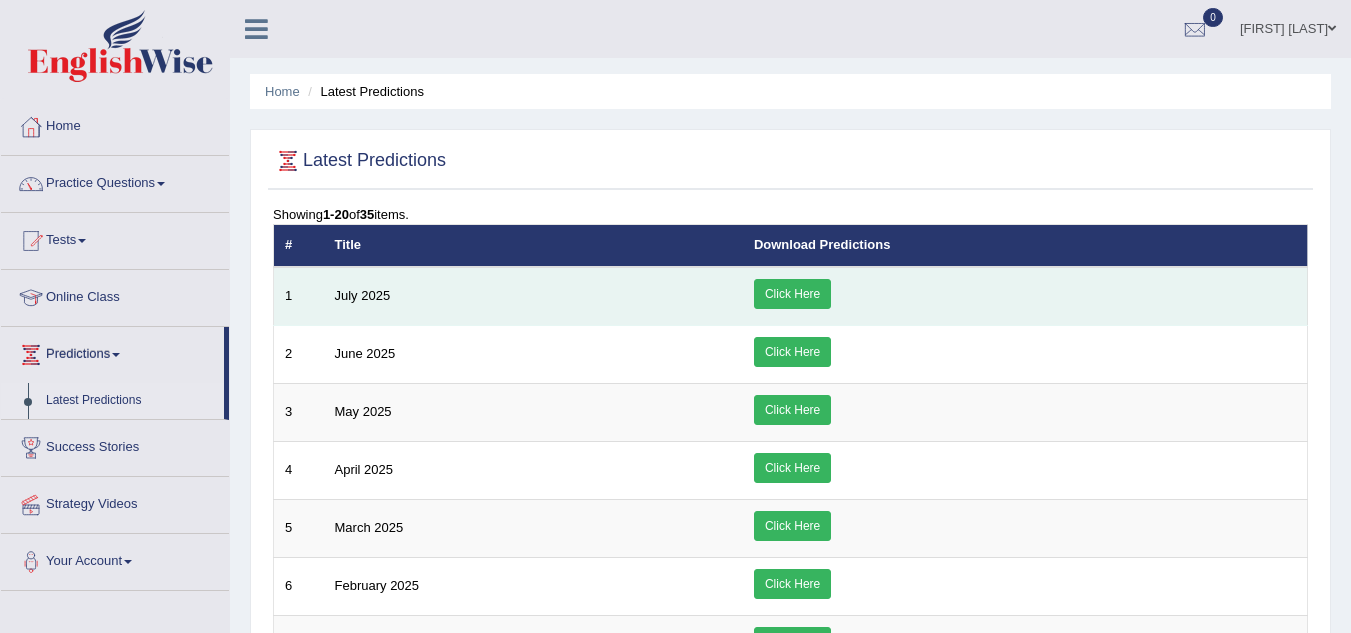 click on "Click Here" at bounding box center (792, 294) 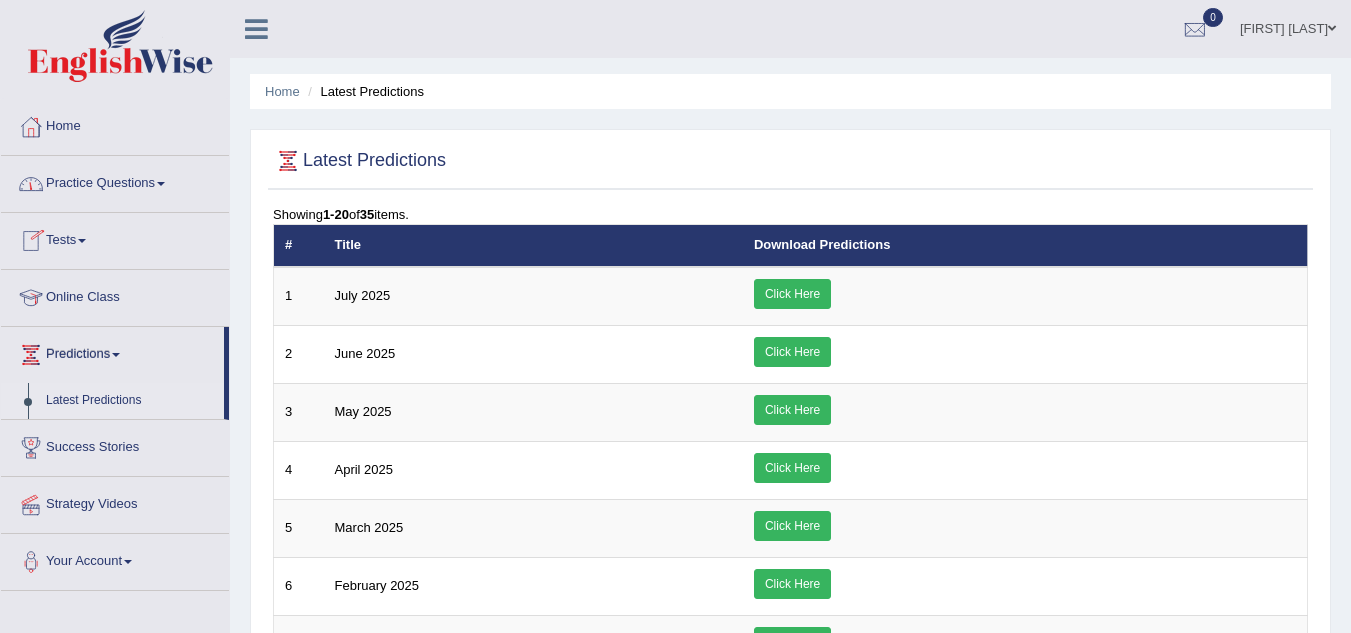 click on "Tests" at bounding box center (115, 238) 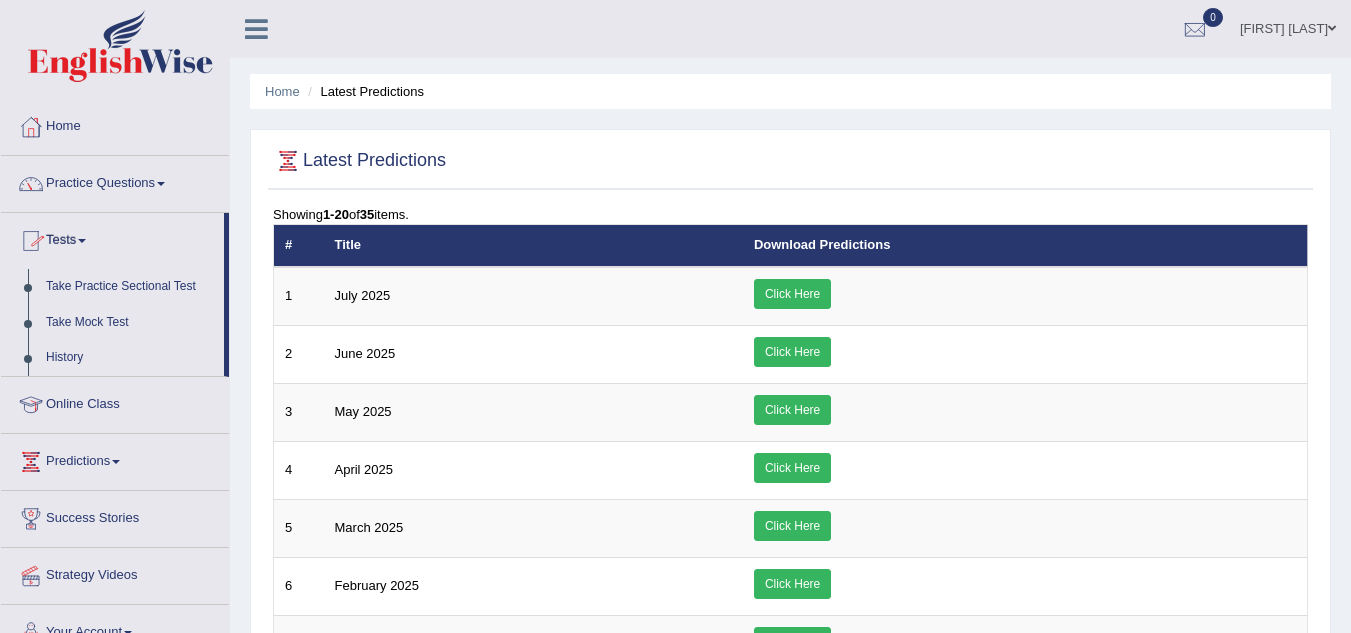 click on "Tests" at bounding box center (112, 238) 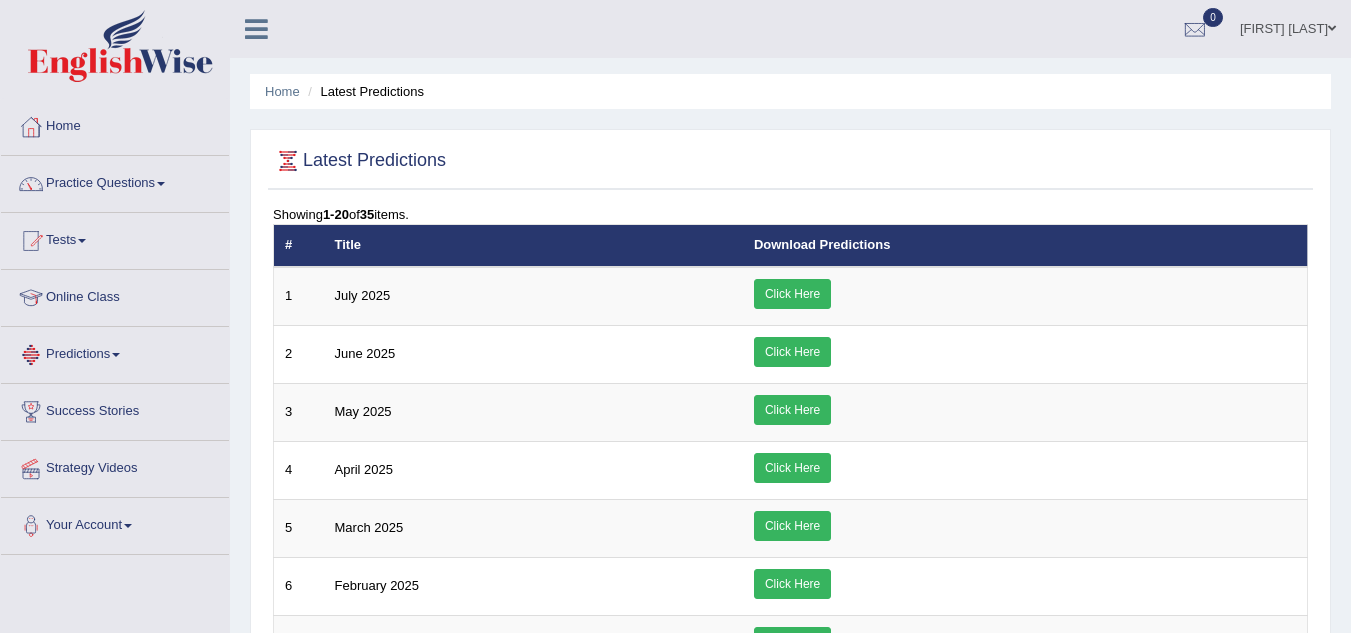 click on "Online Class" at bounding box center [115, 295] 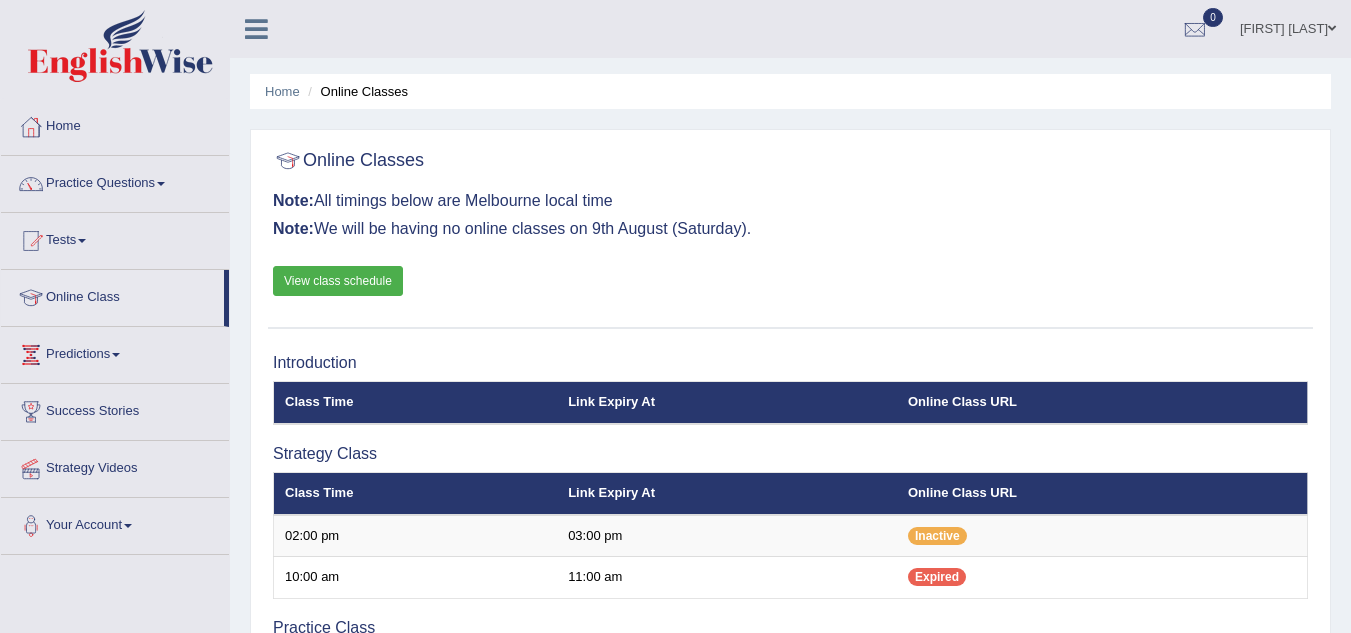 scroll, scrollTop: 0, scrollLeft: 0, axis: both 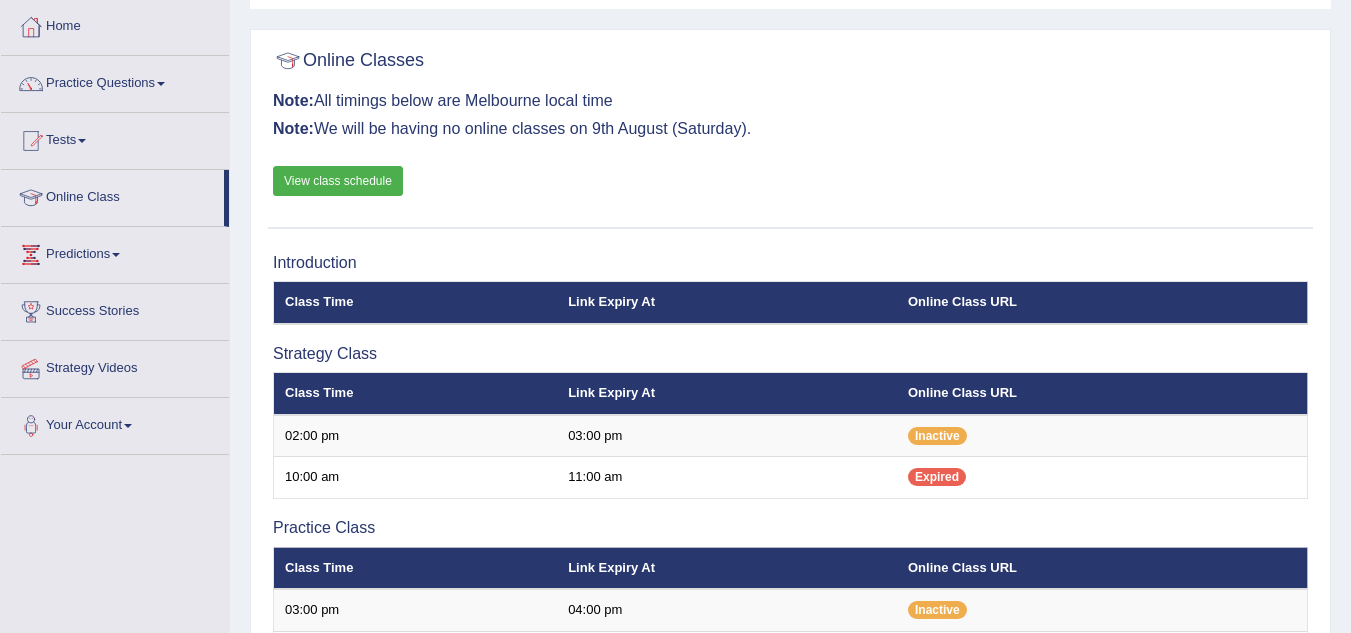 click on "Online Class" at bounding box center [112, 195] 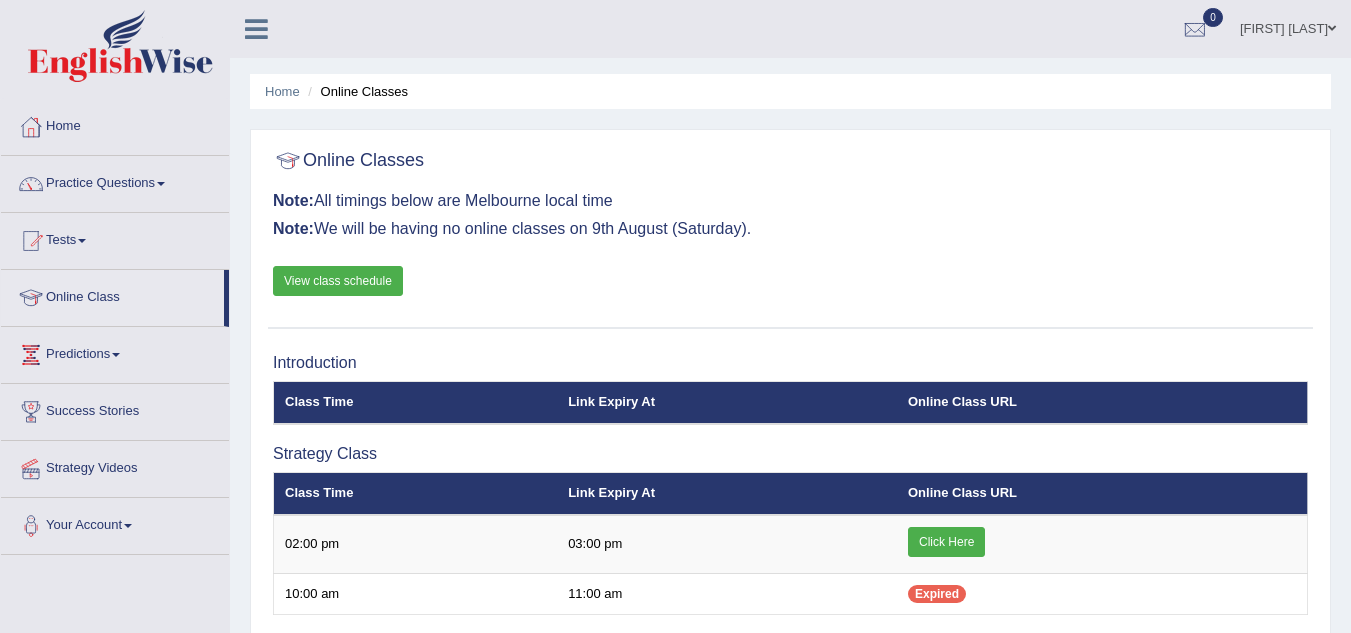 scroll, scrollTop: 0, scrollLeft: 0, axis: both 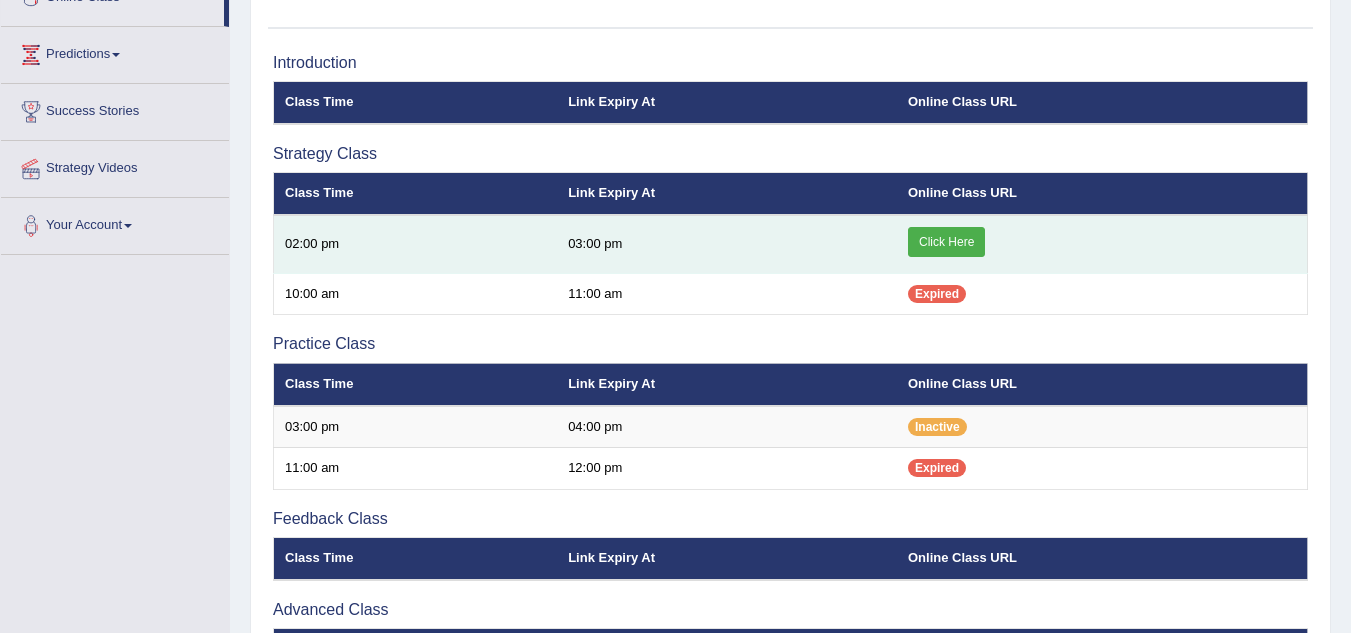click on "Click Here" at bounding box center (946, 242) 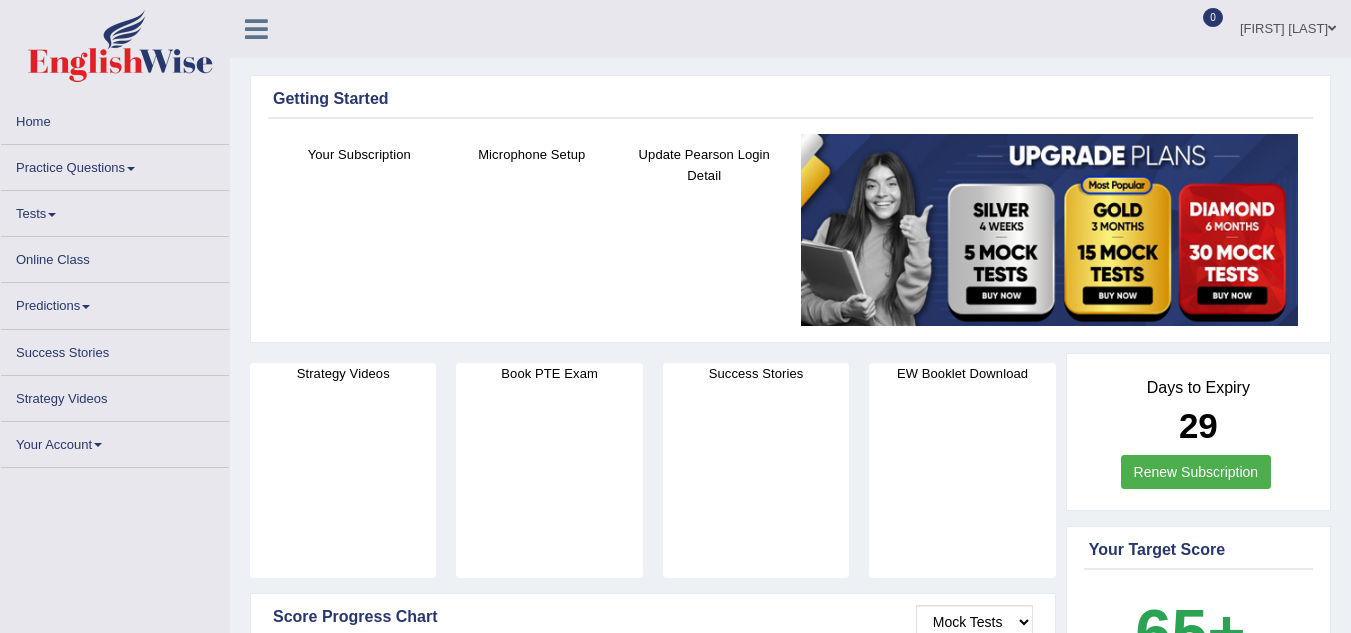scroll, scrollTop: 0, scrollLeft: 0, axis: both 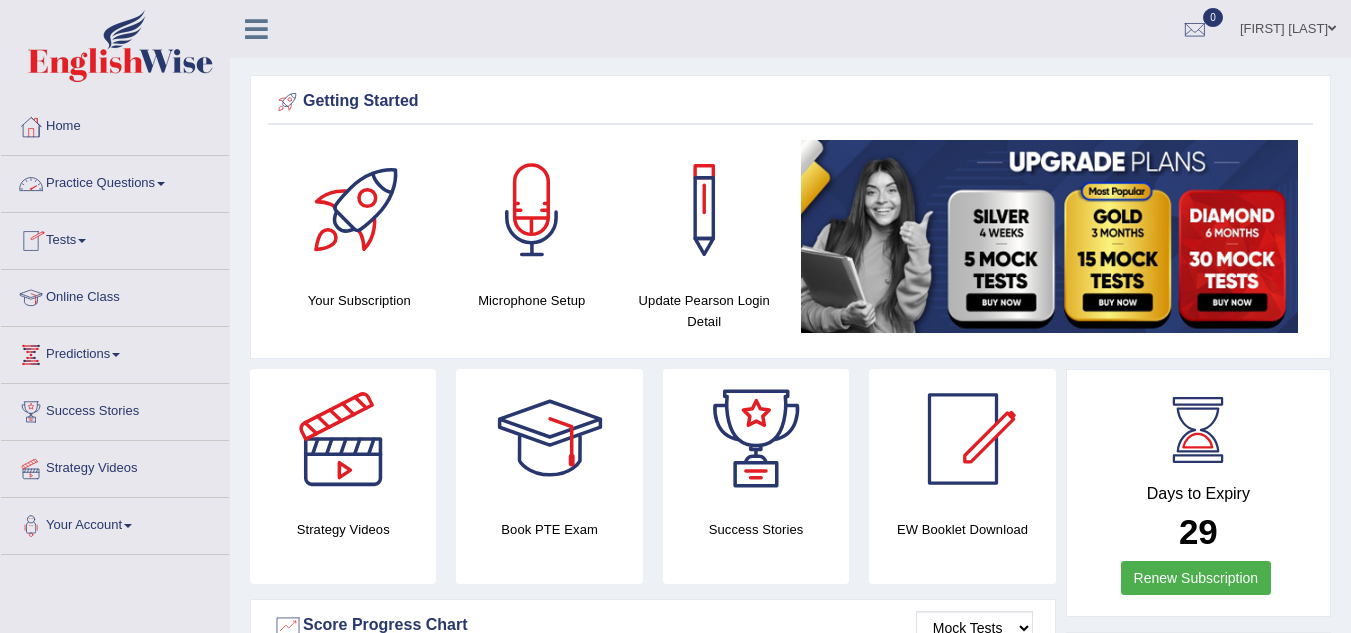 click on "Practice Questions" at bounding box center [115, 181] 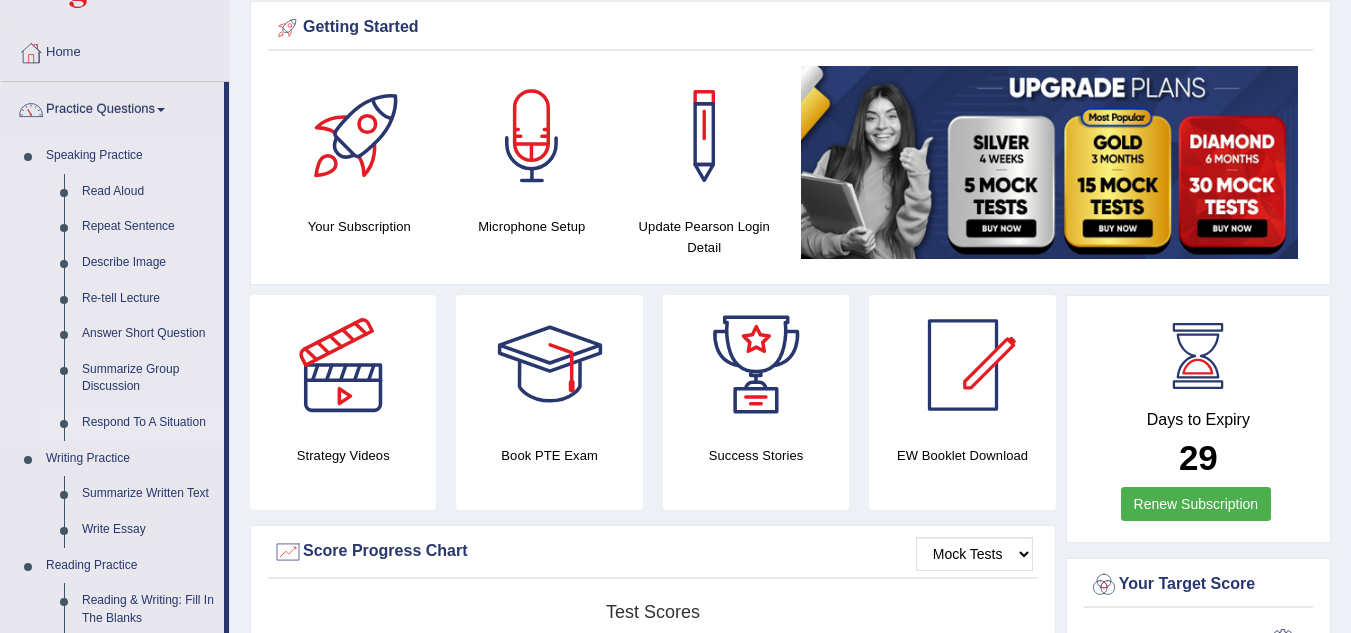 scroll, scrollTop: 400, scrollLeft: 0, axis: vertical 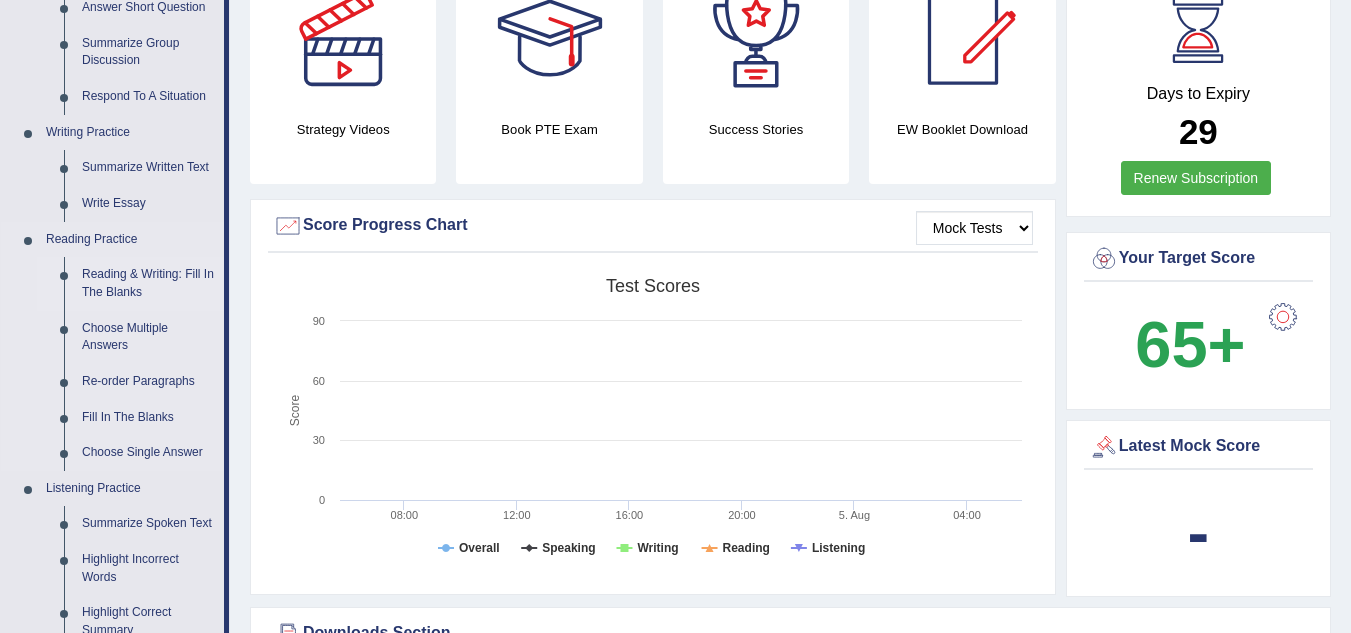 click on "Reading & Writing: Fill In The Blanks" at bounding box center [148, 283] 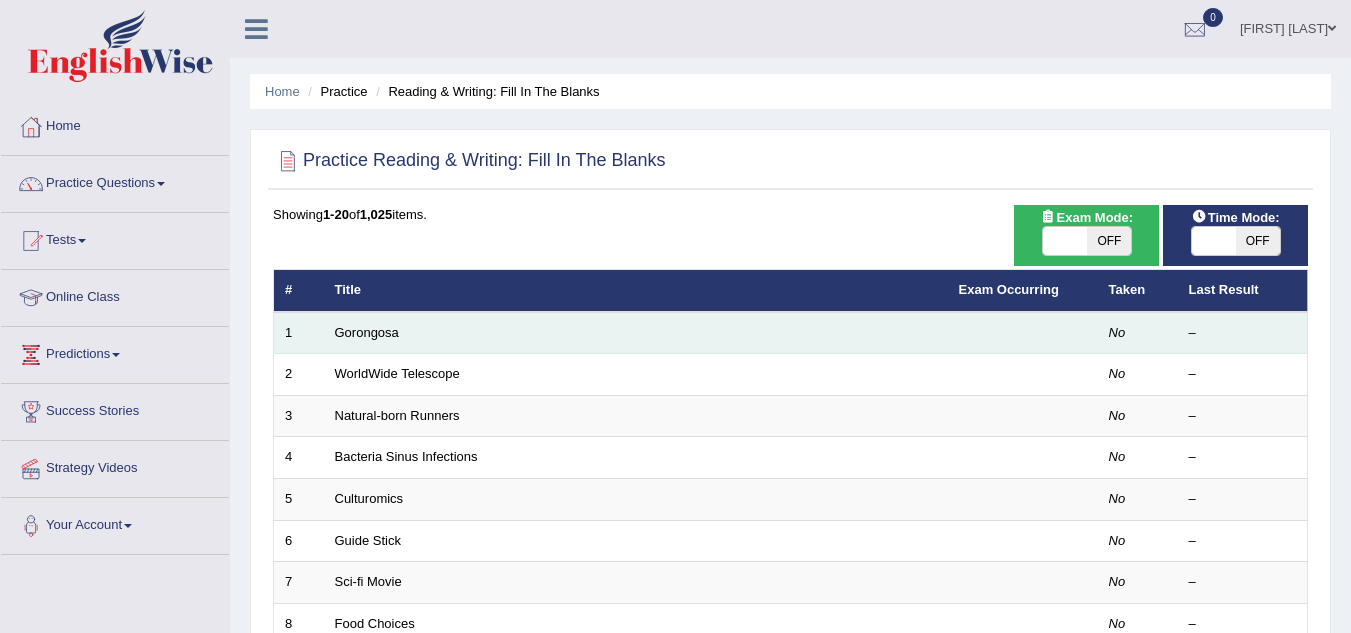 scroll, scrollTop: 0, scrollLeft: 0, axis: both 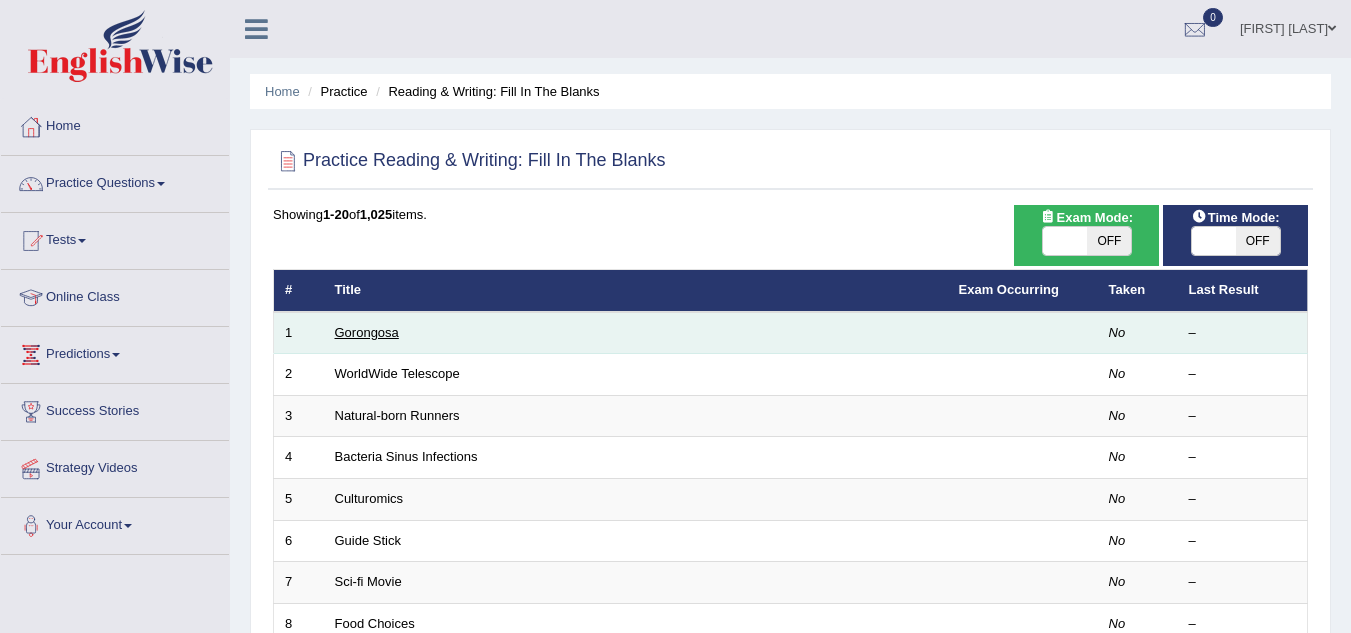 click on "Gorongosa" at bounding box center [367, 332] 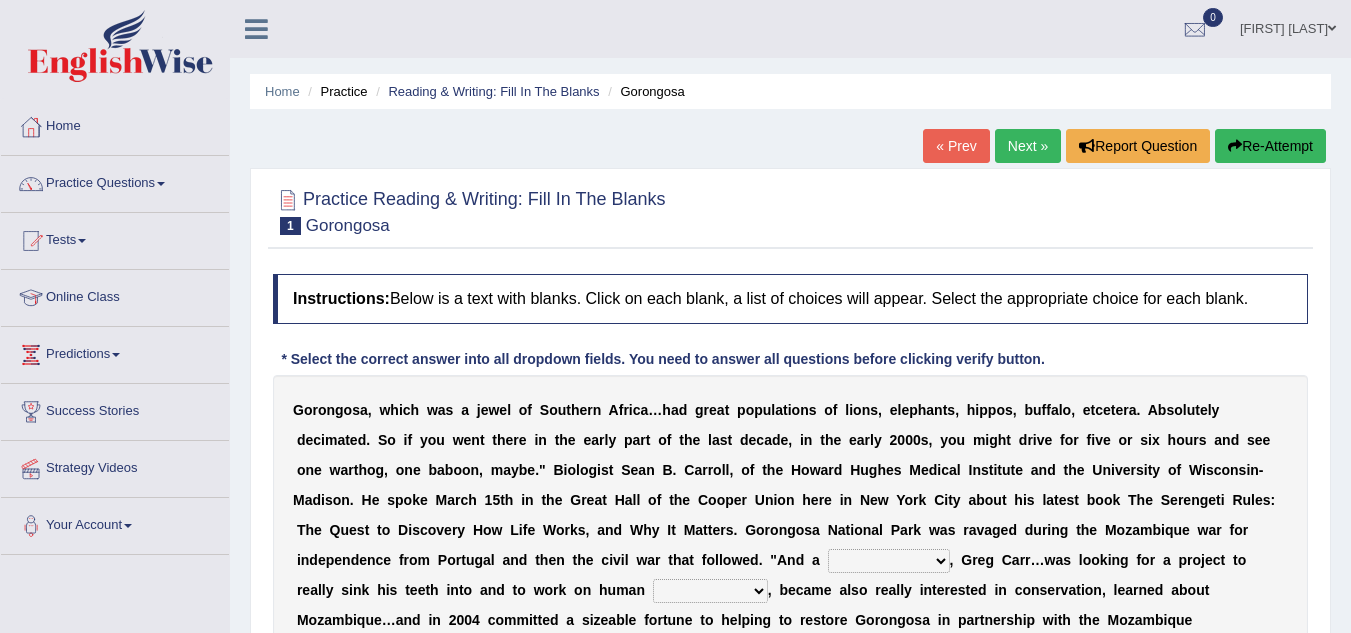 scroll, scrollTop: 0, scrollLeft: 0, axis: both 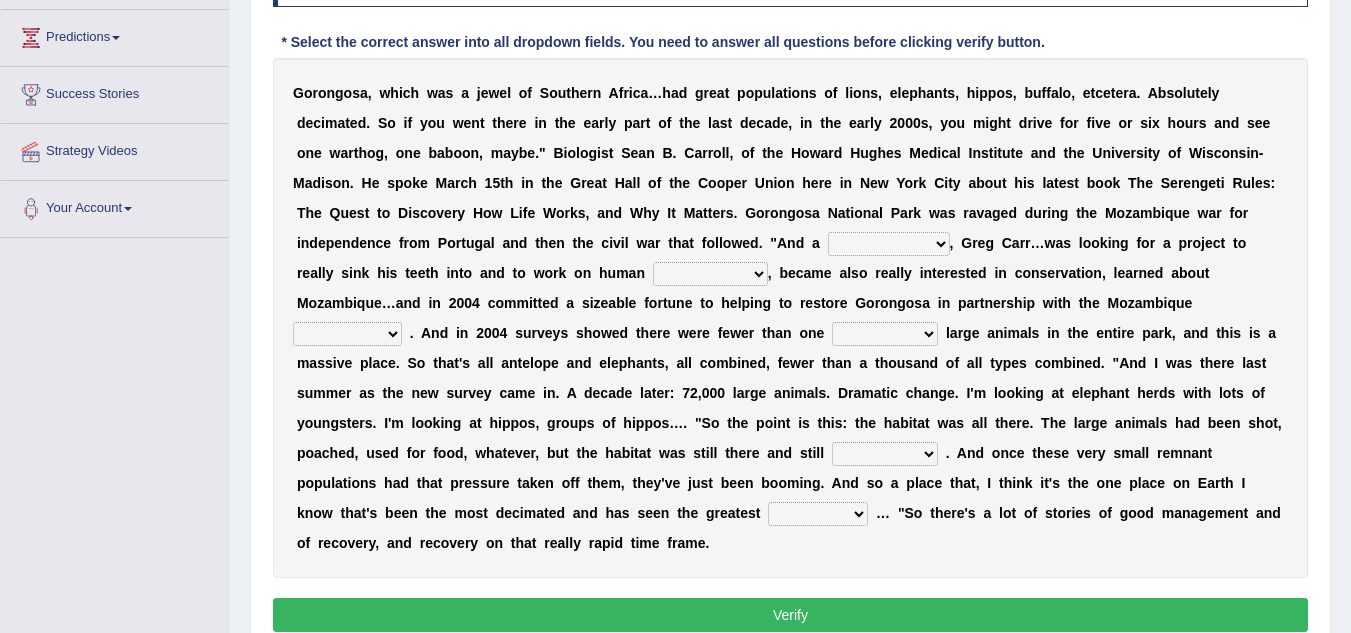 click on "passion solstice ballast philanthropist" at bounding box center [889, 244] 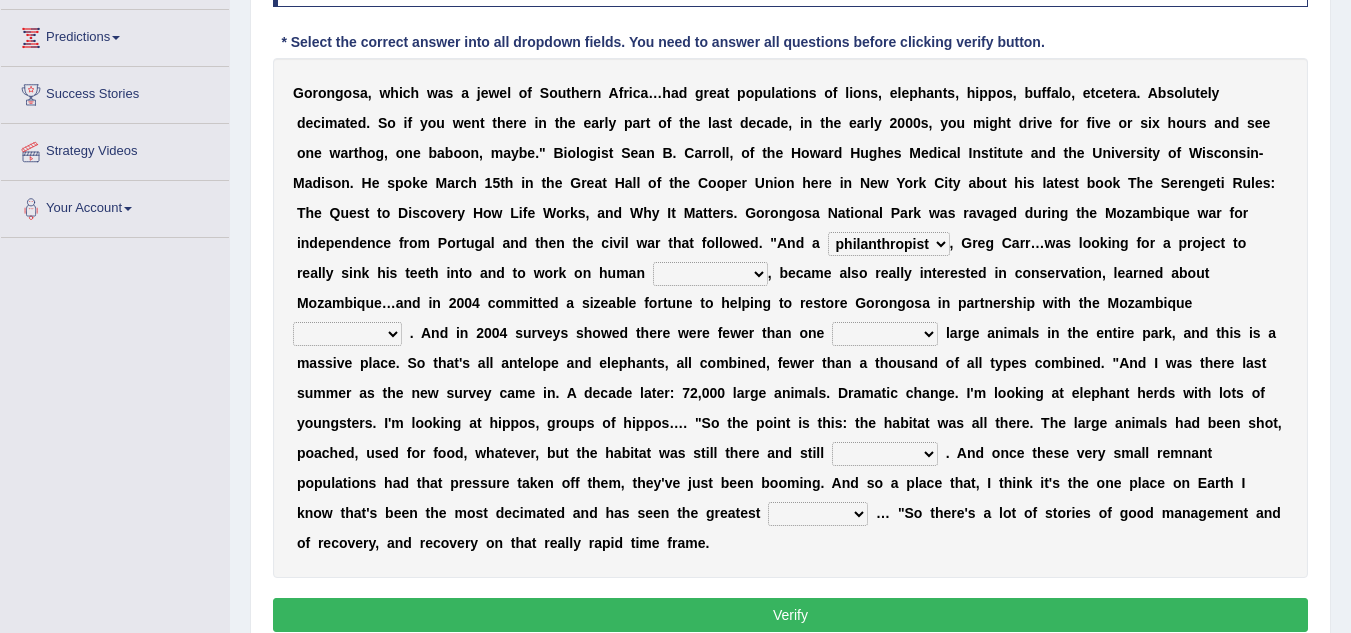 click on "passion solstice ballast philanthropist" at bounding box center [889, 244] 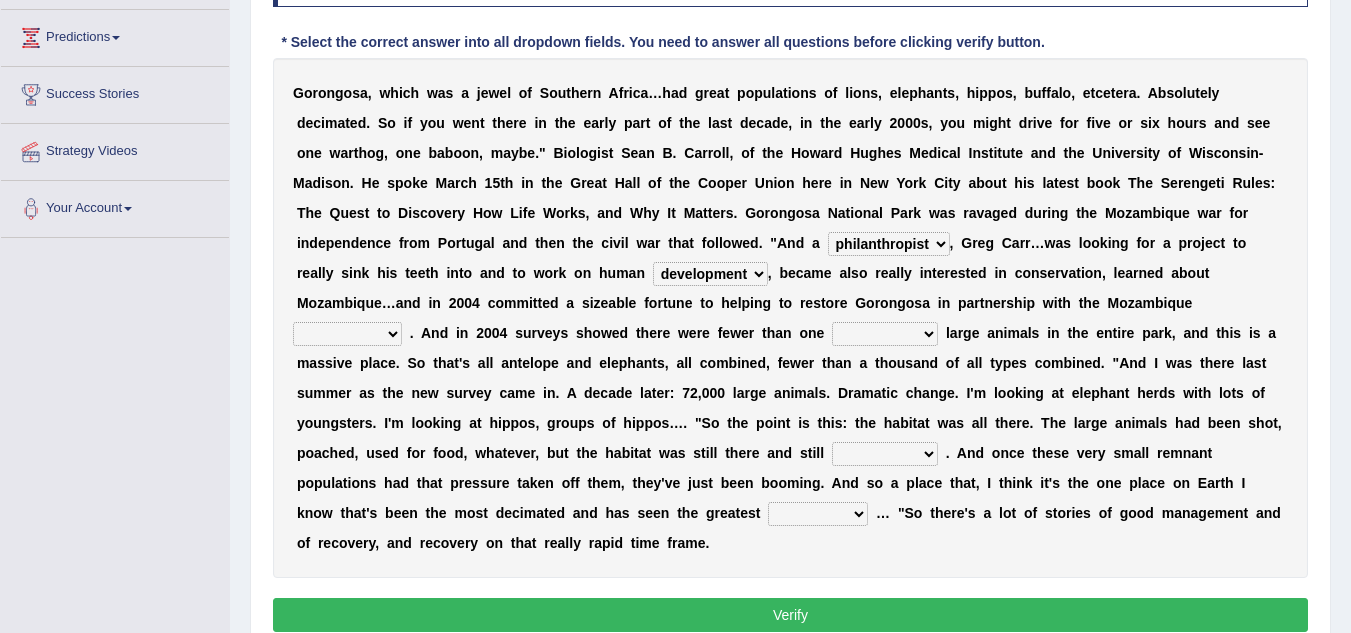 click on "negligence prevalence development malevolence" at bounding box center (710, 274) 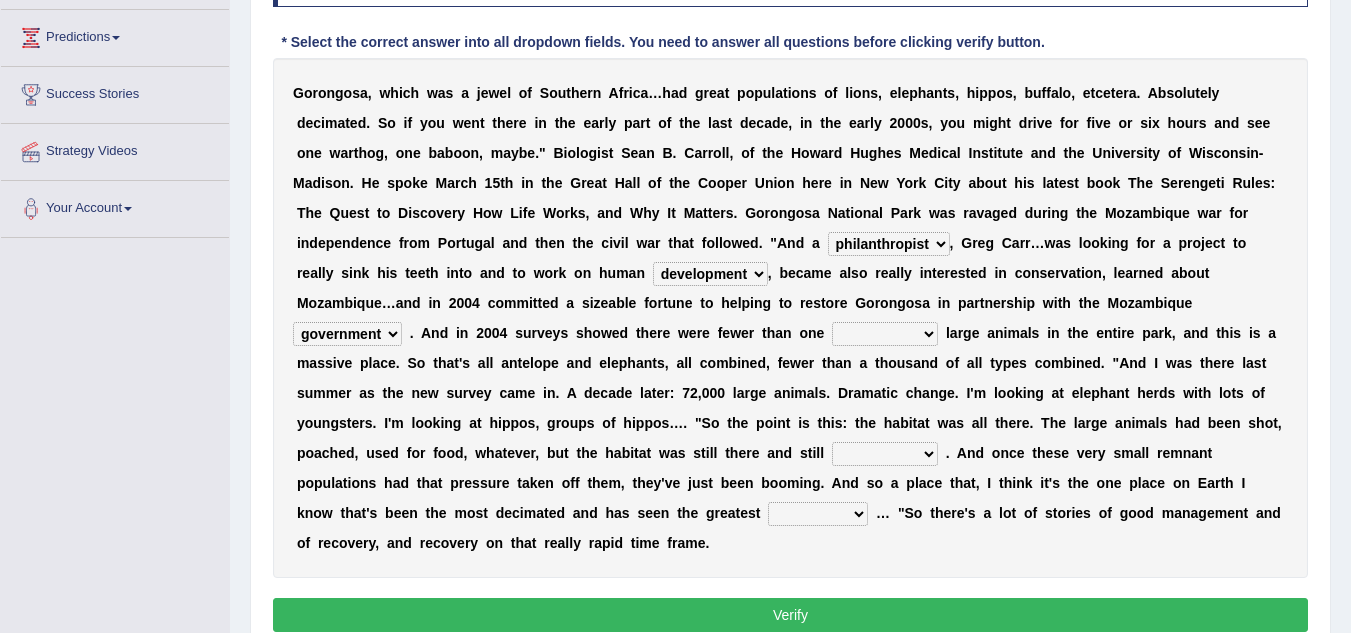 click on "deflowered embowered roundest thousand" at bounding box center [885, 334] 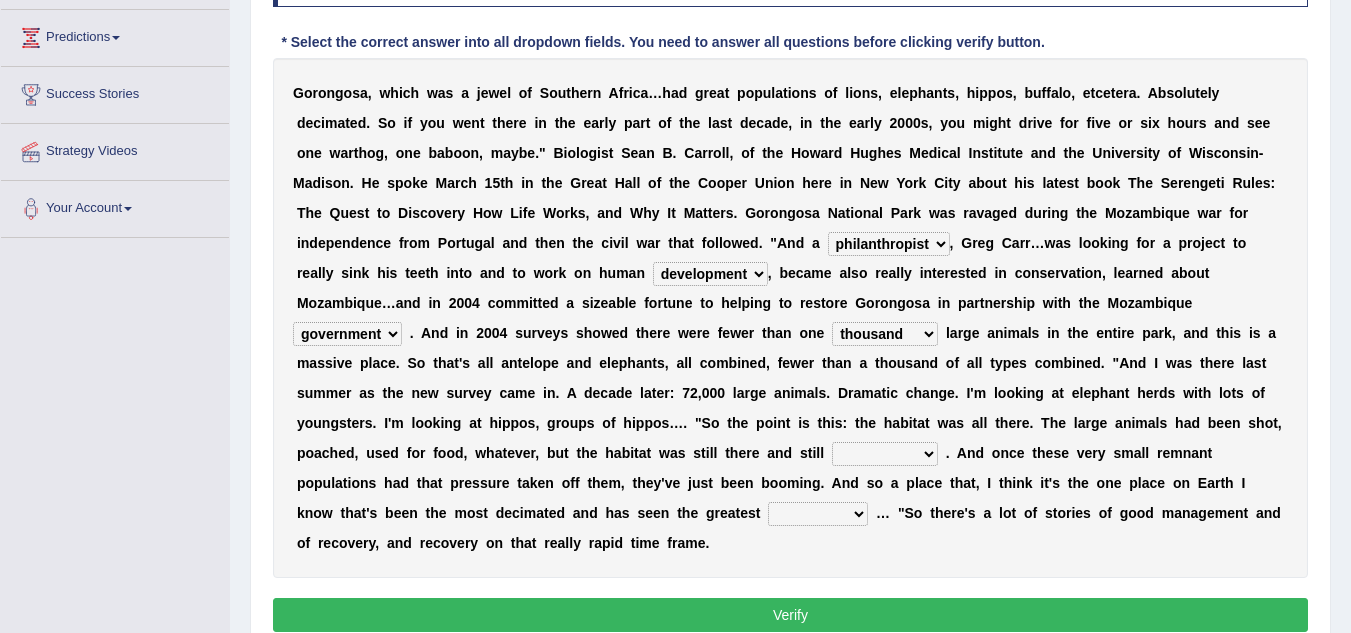 click on "deflowered embowered roundest thousand" at bounding box center (885, 334) 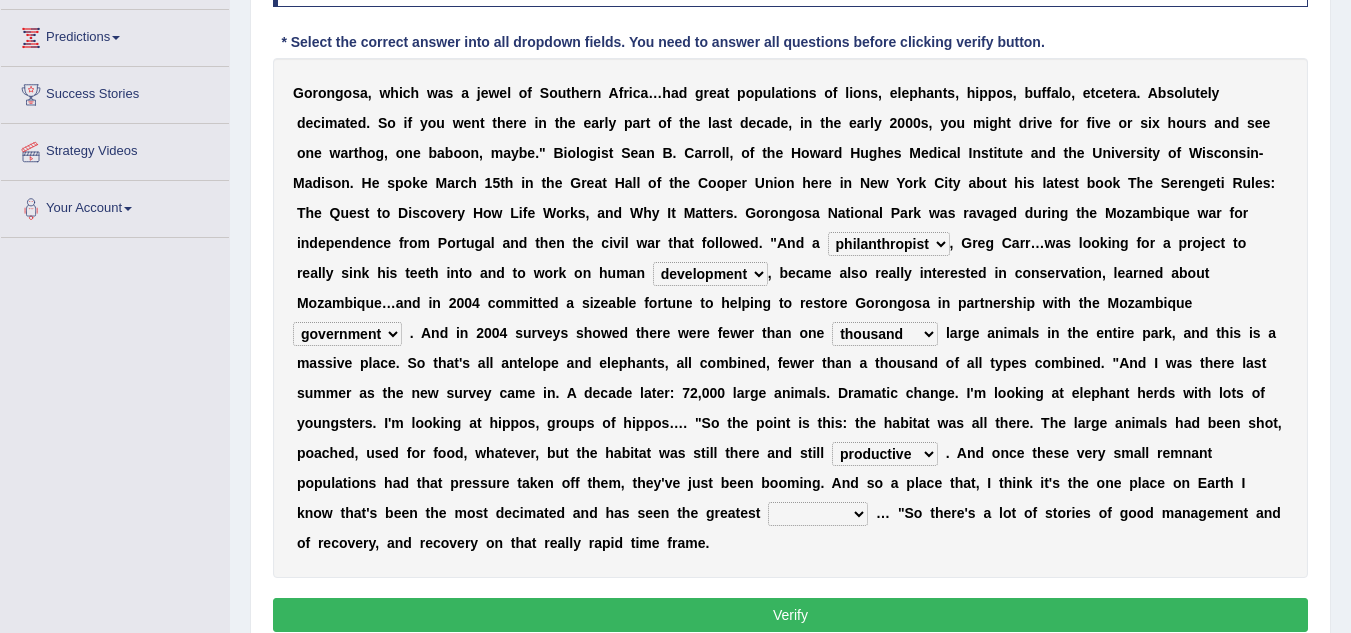 click on "recovery efficacy golly stumpy" at bounding box center (818, 514) 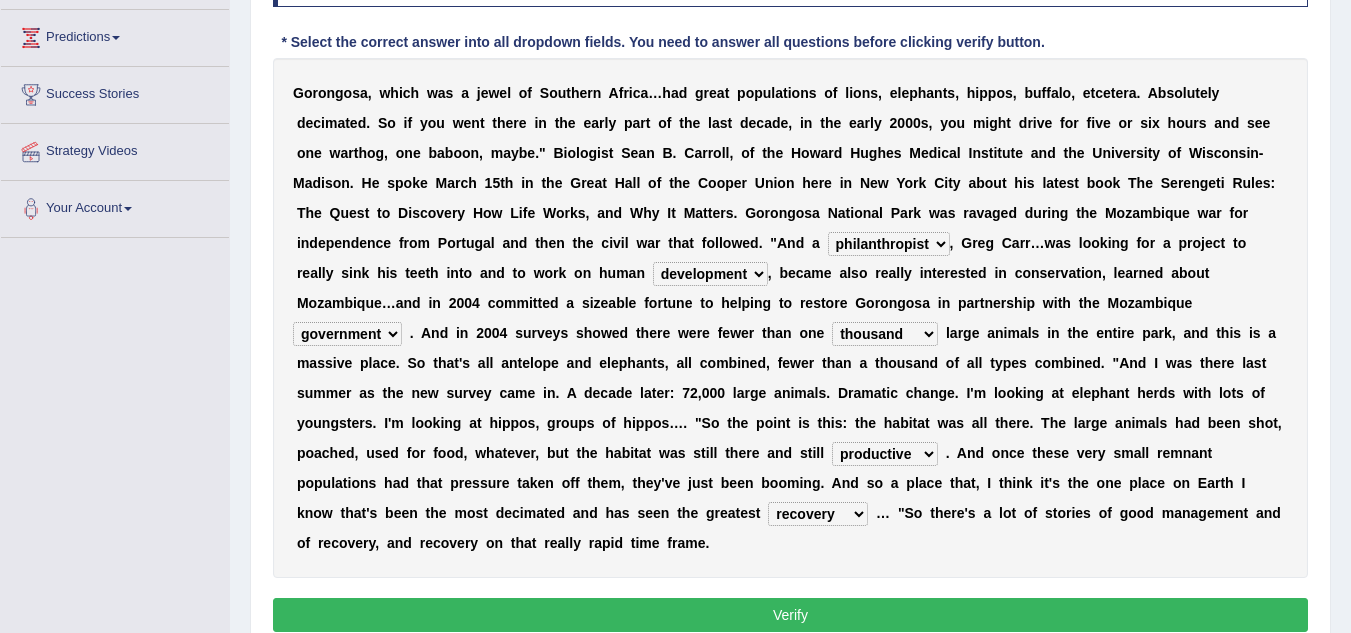 click on "recovery efficacy golly stumpy" at bounding box center (818, 514) 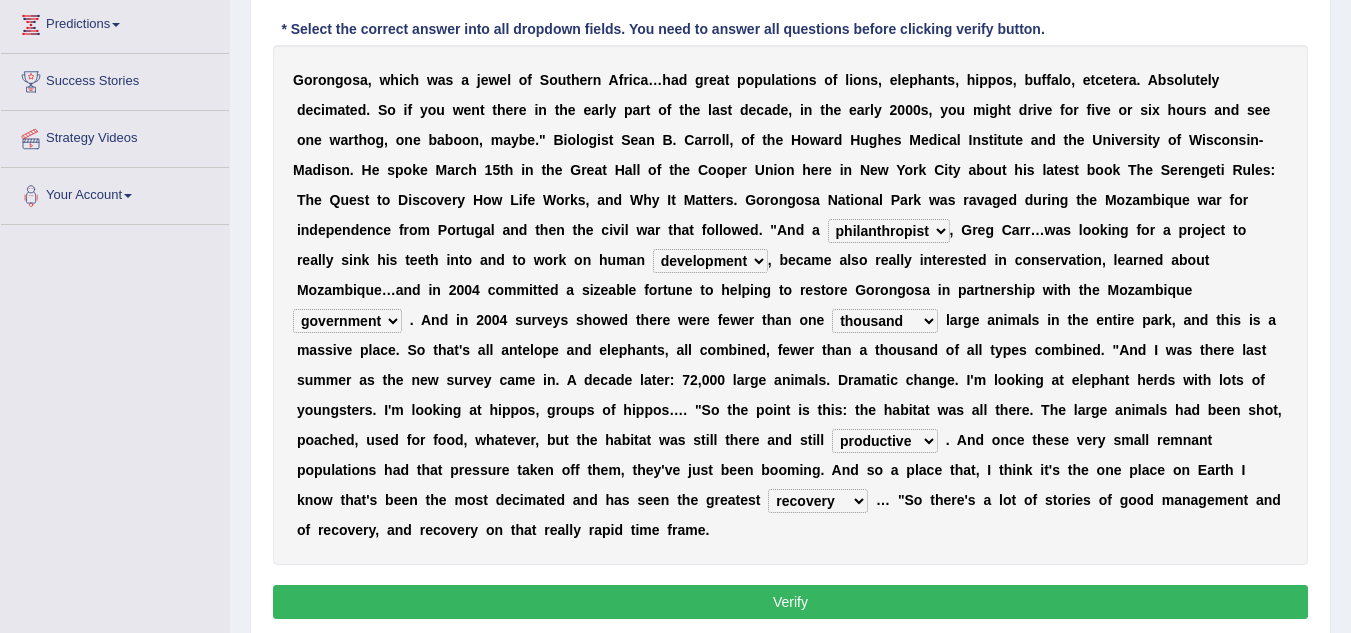 scroll, scrollTop: 417, scrollLeft: 0, axis: vertical 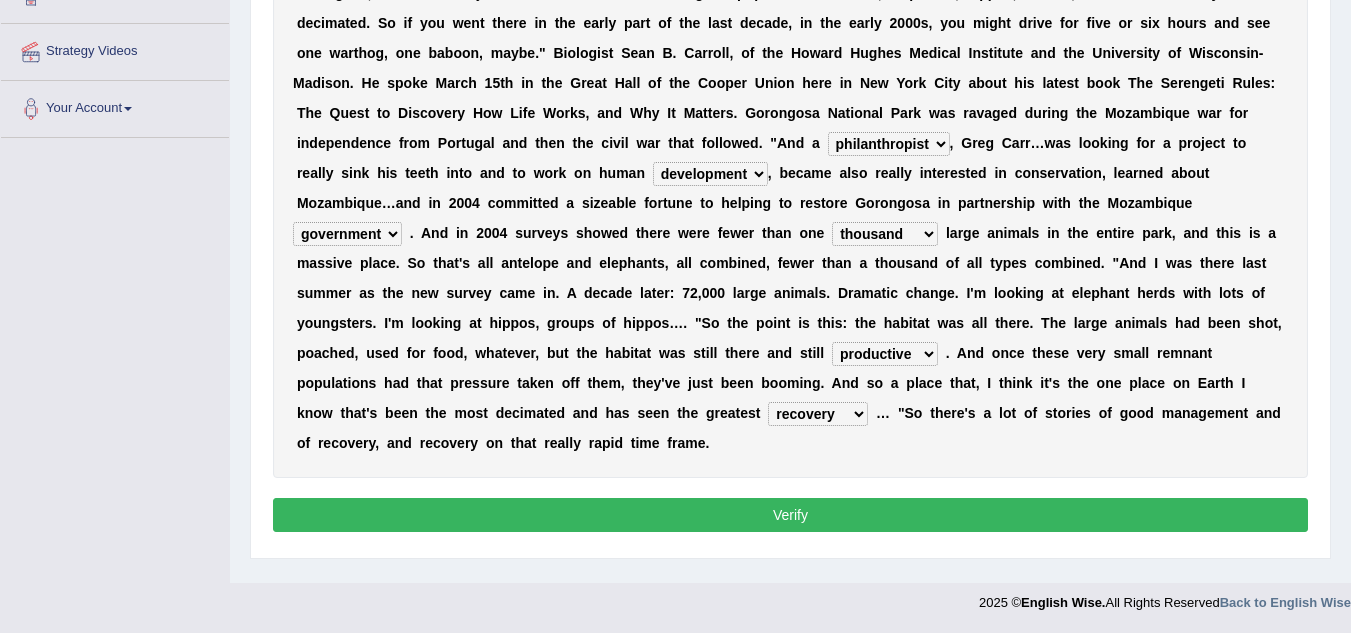 click on "Verify" at bounding box center (790, 515) 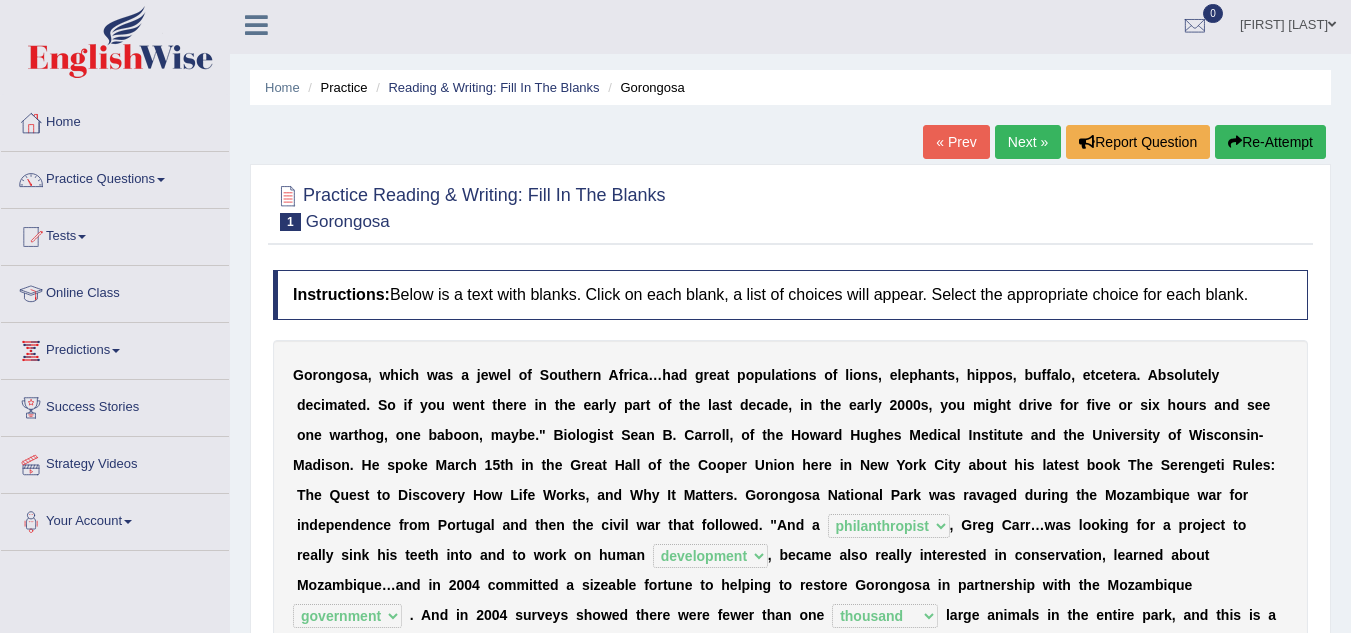 scroll, scrollTop: 0, scrollLeft: 0, axis: both 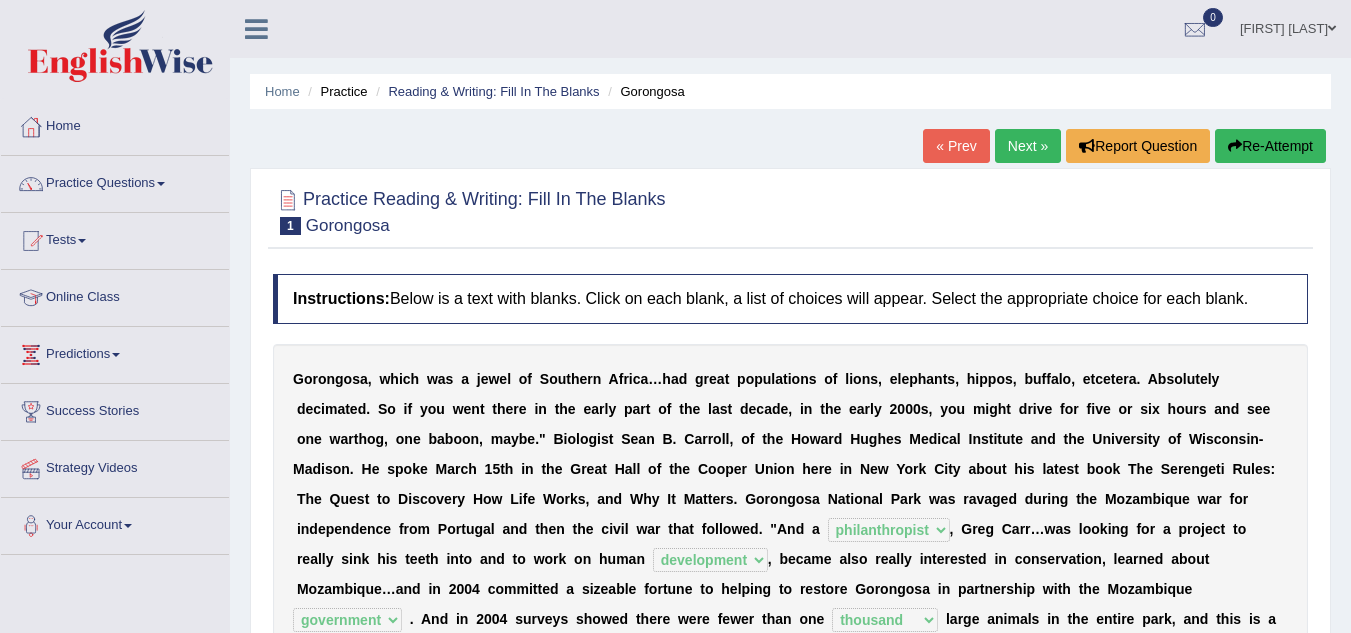 click on "Next »" at bounding box center (1028, 146) 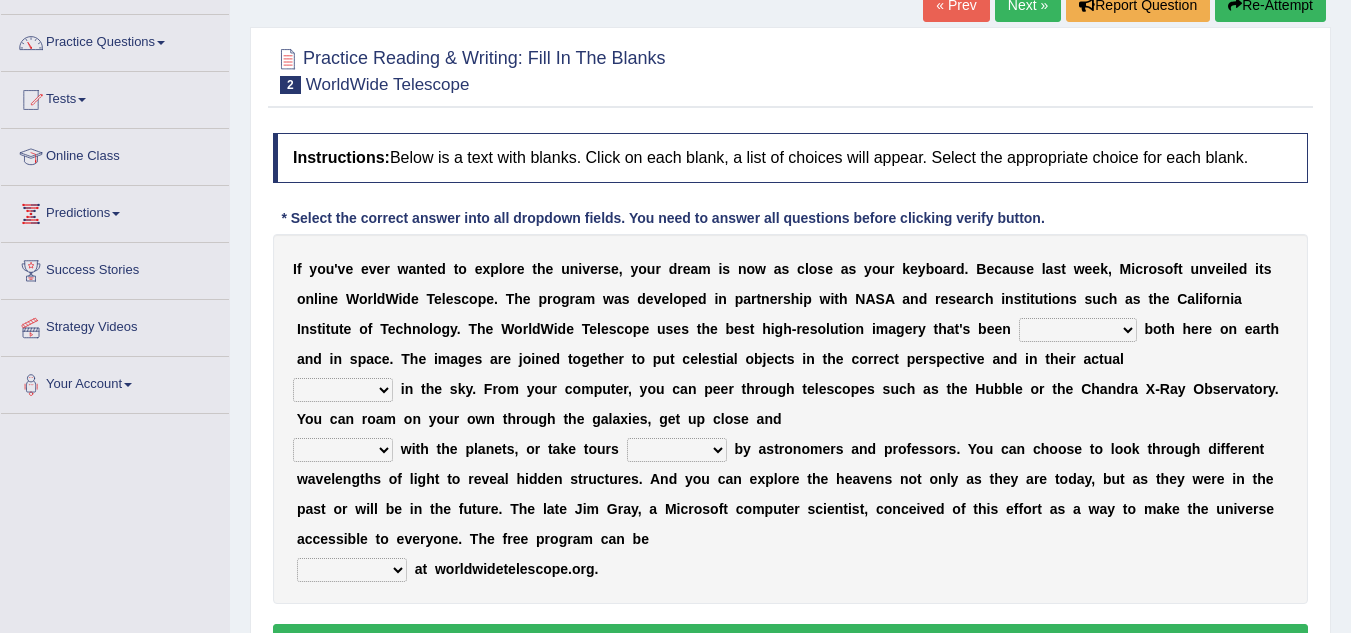 scroll, scrollTop: 0, scrollLeft: 0, axis: both 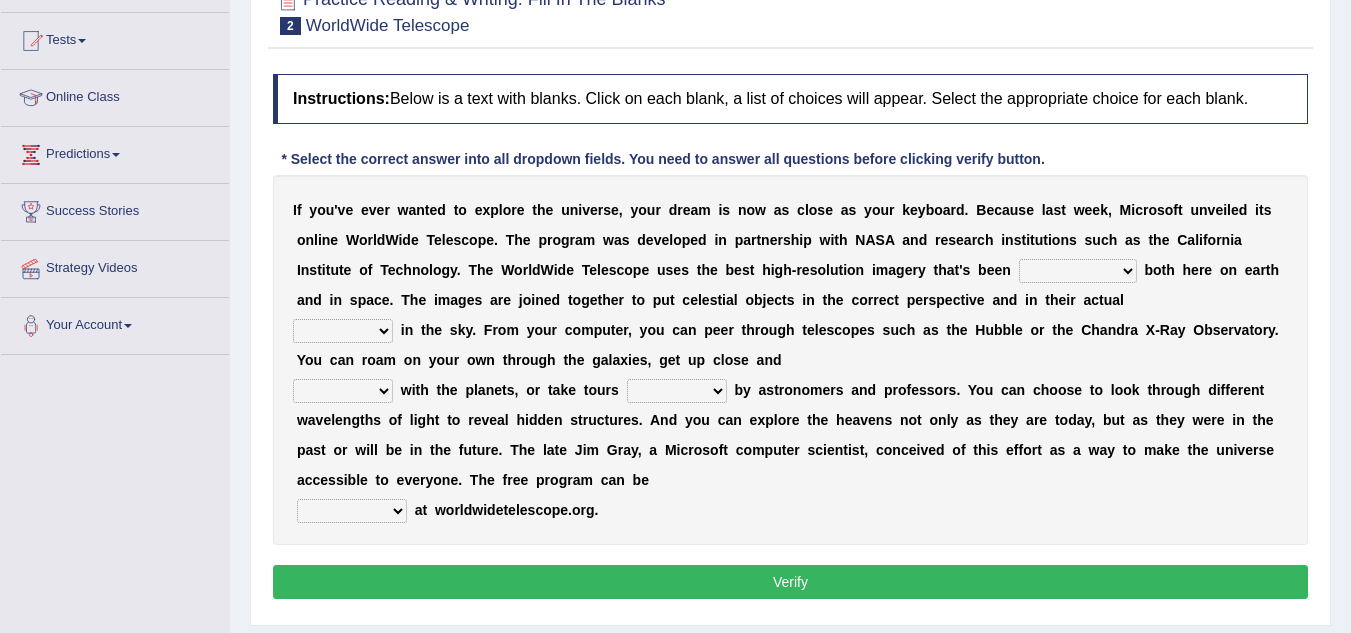 click on "degraded ascended remonstrated generated" at bounding box center (1078, 271) 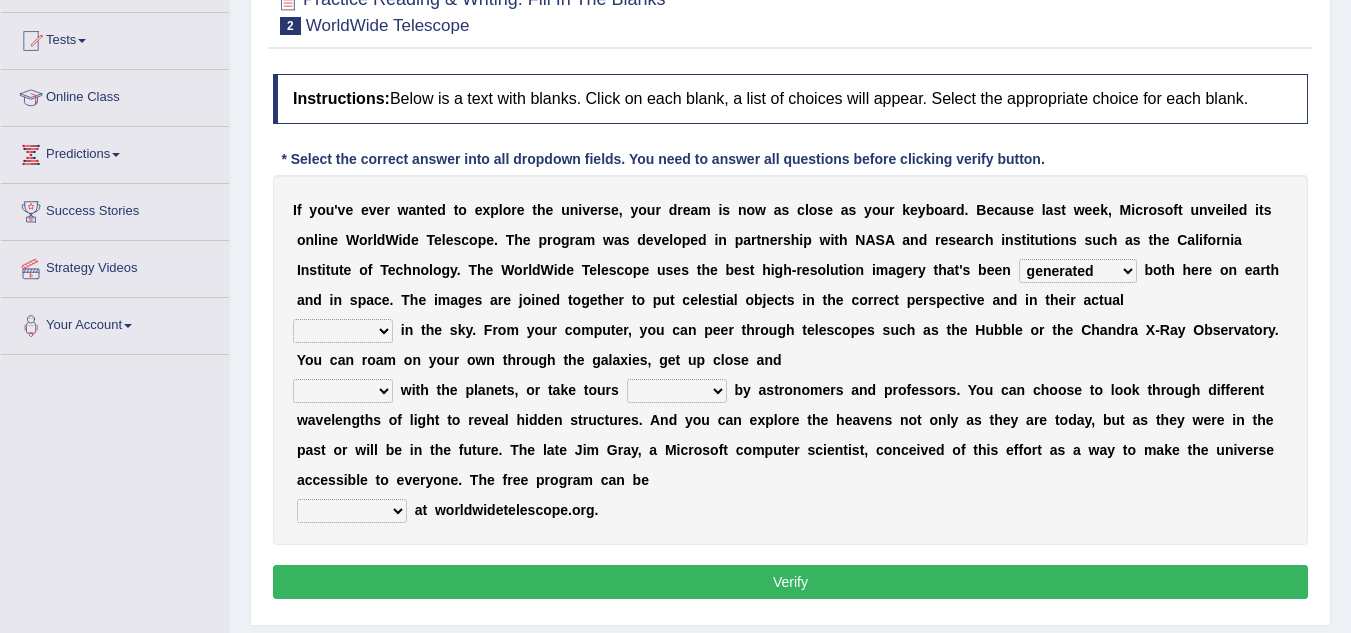 click on "degraded ascended remonstrated generated" at bounding box center [1078, 271] 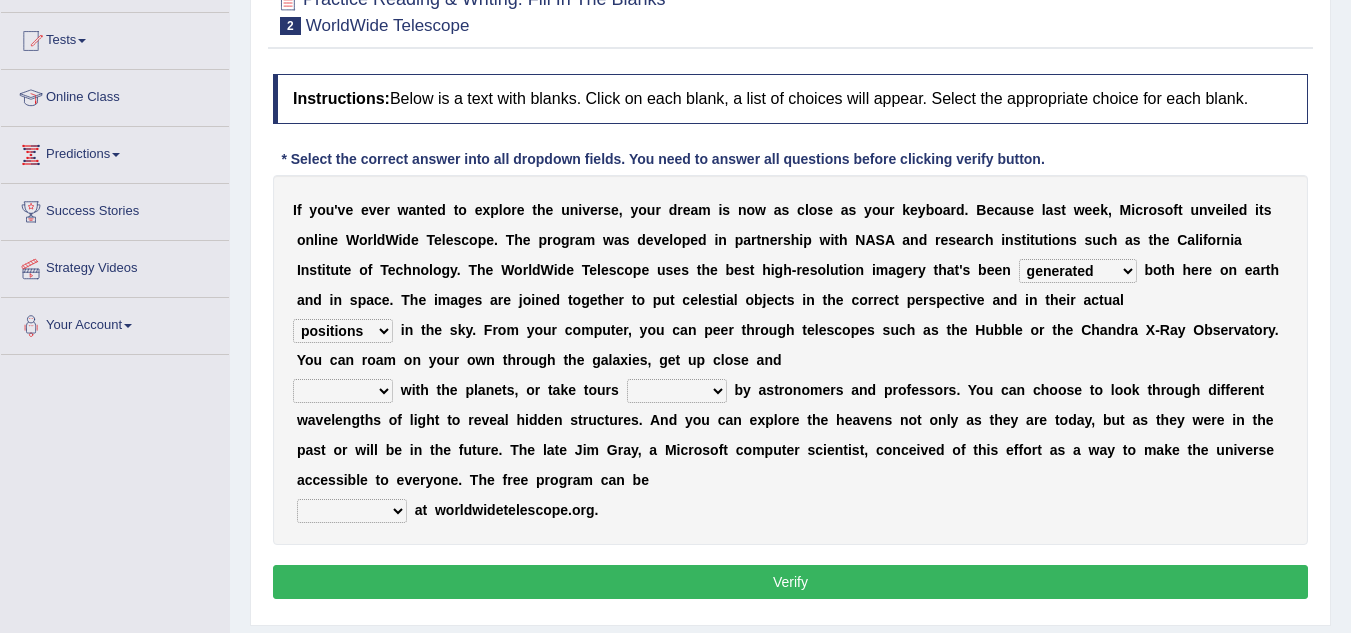 click on "aspects parts conditions positions" at bounding box center [343, 331] 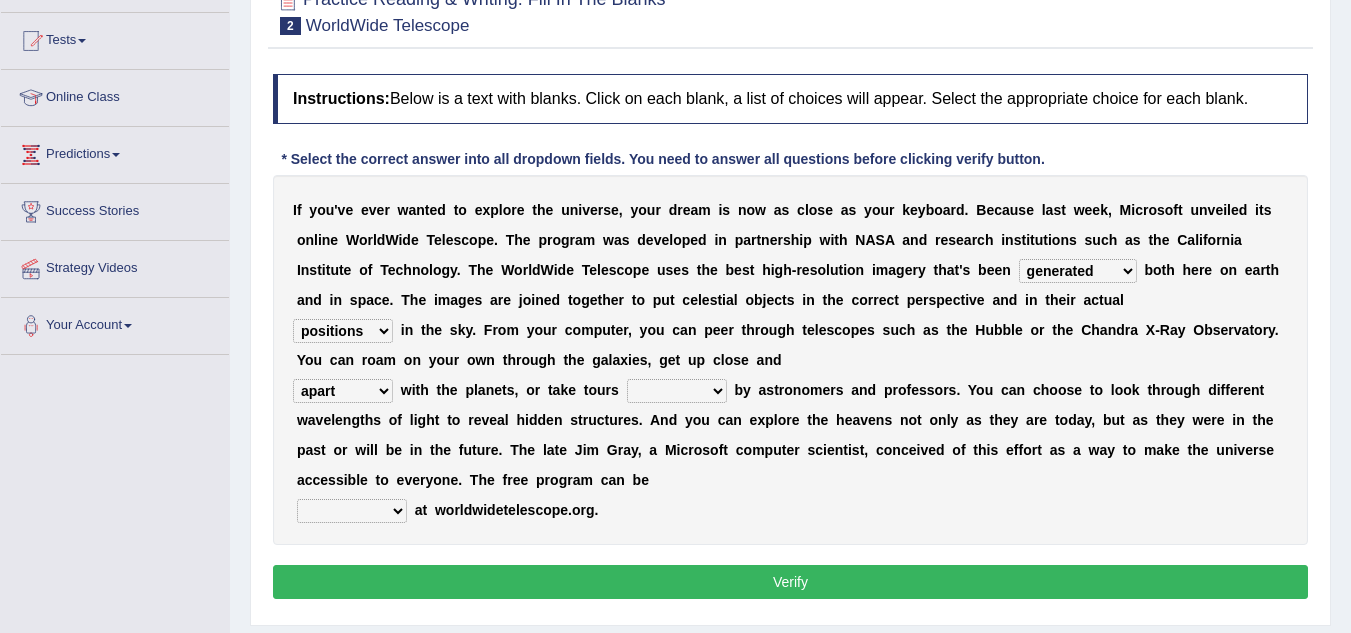 click on "personal individual apart polite" at bounding box center [343, 391] 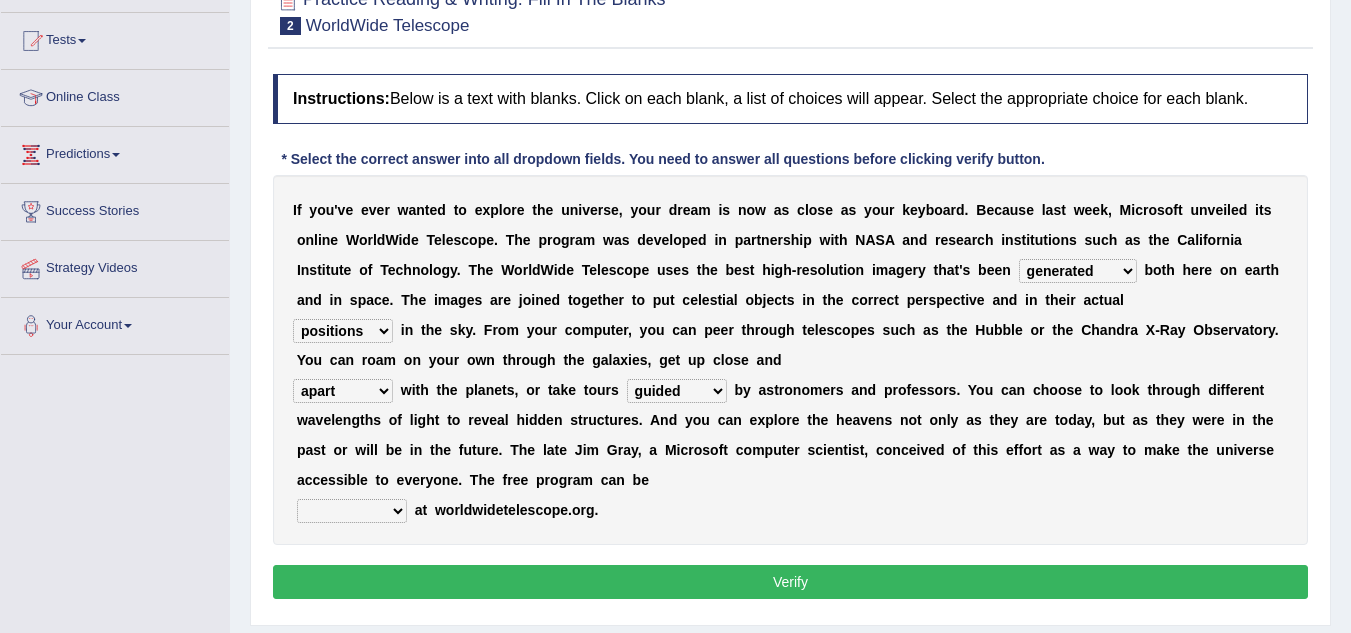 click on "guide guided guiding to guide" at bounding box center (677, 391) 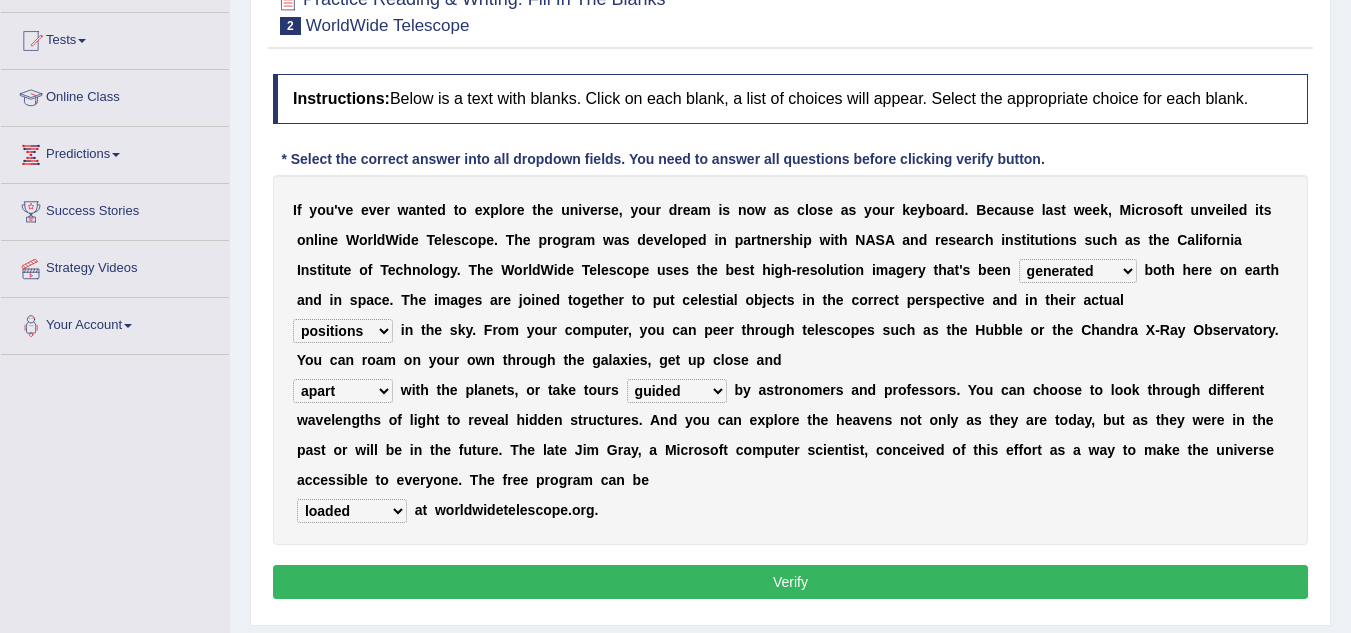 click on "Verify" at bounding box center (790, 582) 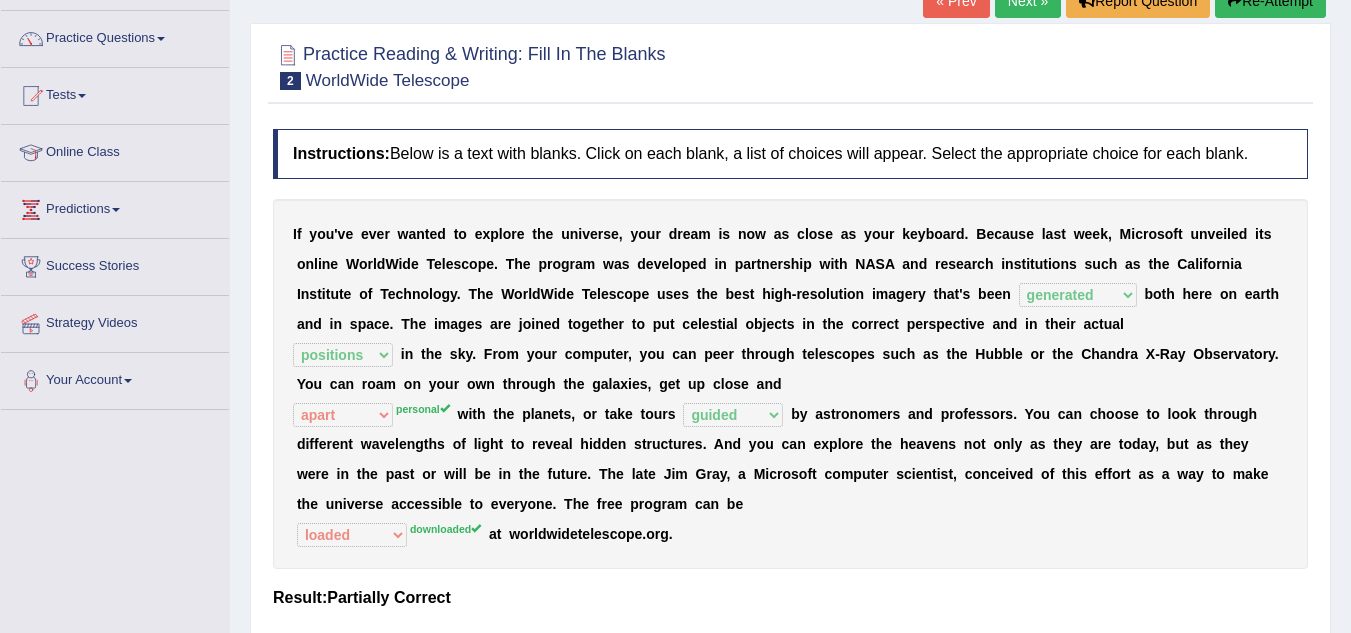 scroll, scrollTop: 117, scrollLeft: 0, axis: vertical 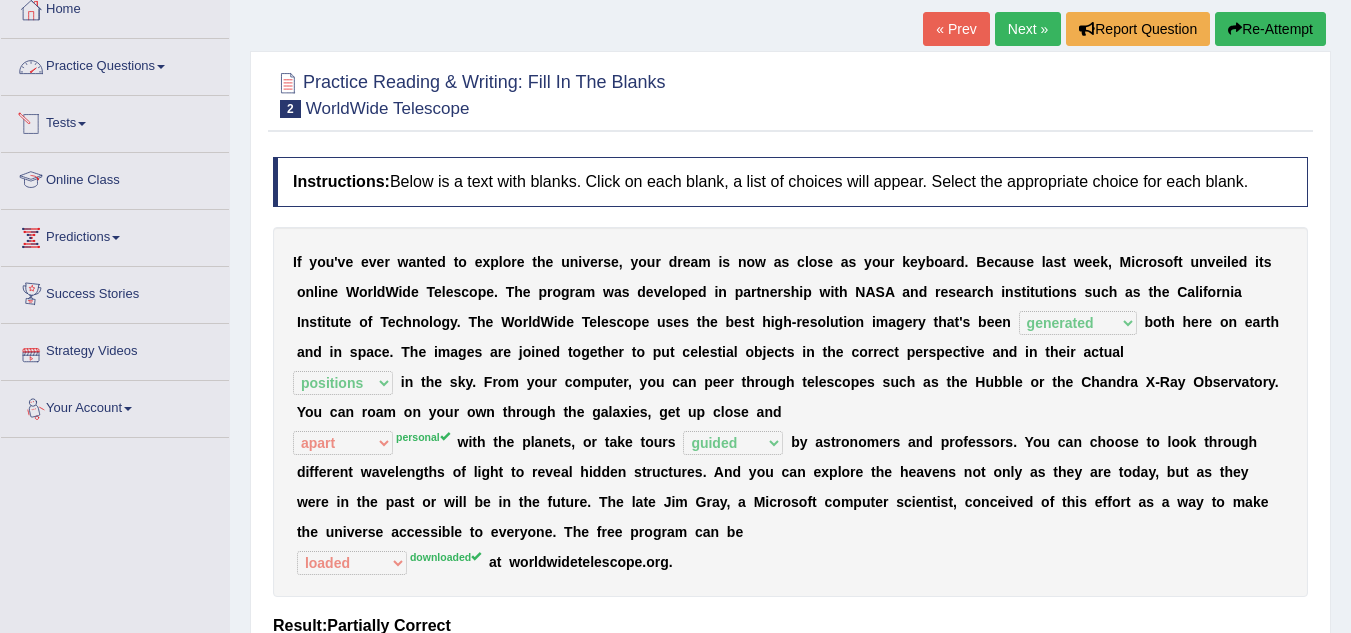 click on "Practice Questions" at bounding box center (115, 64) 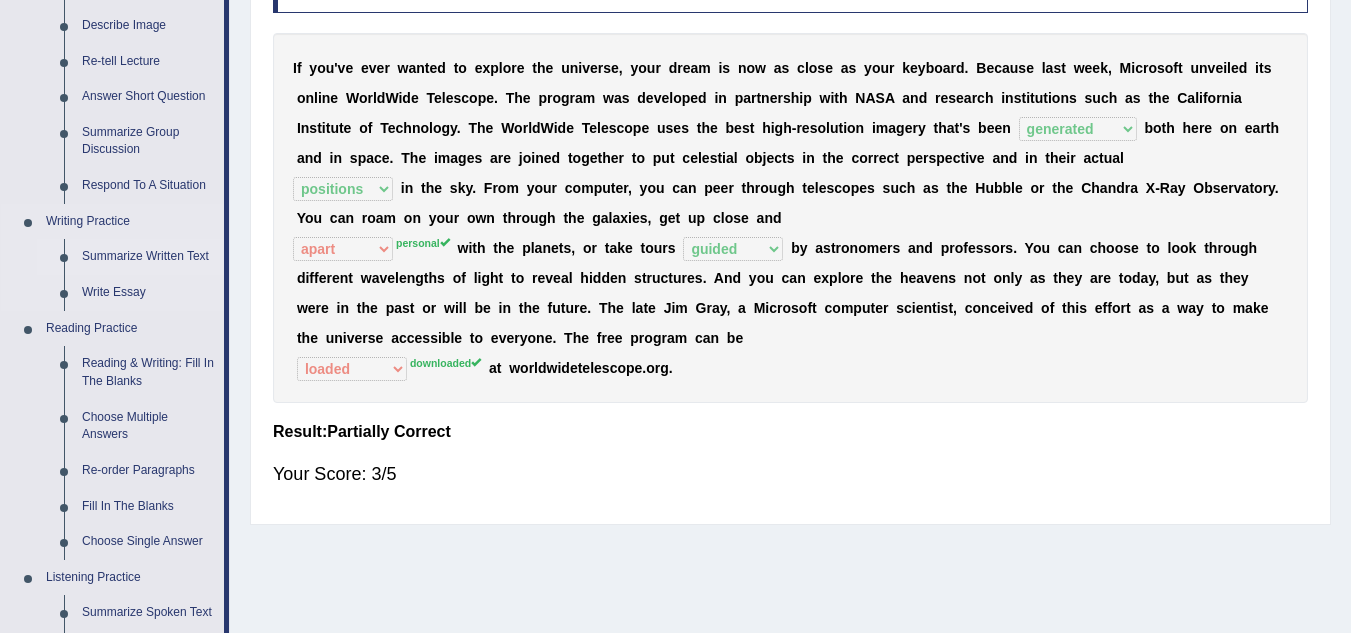 scroll, scrollTop: 317, scrollLeft: 0, axis: vertical 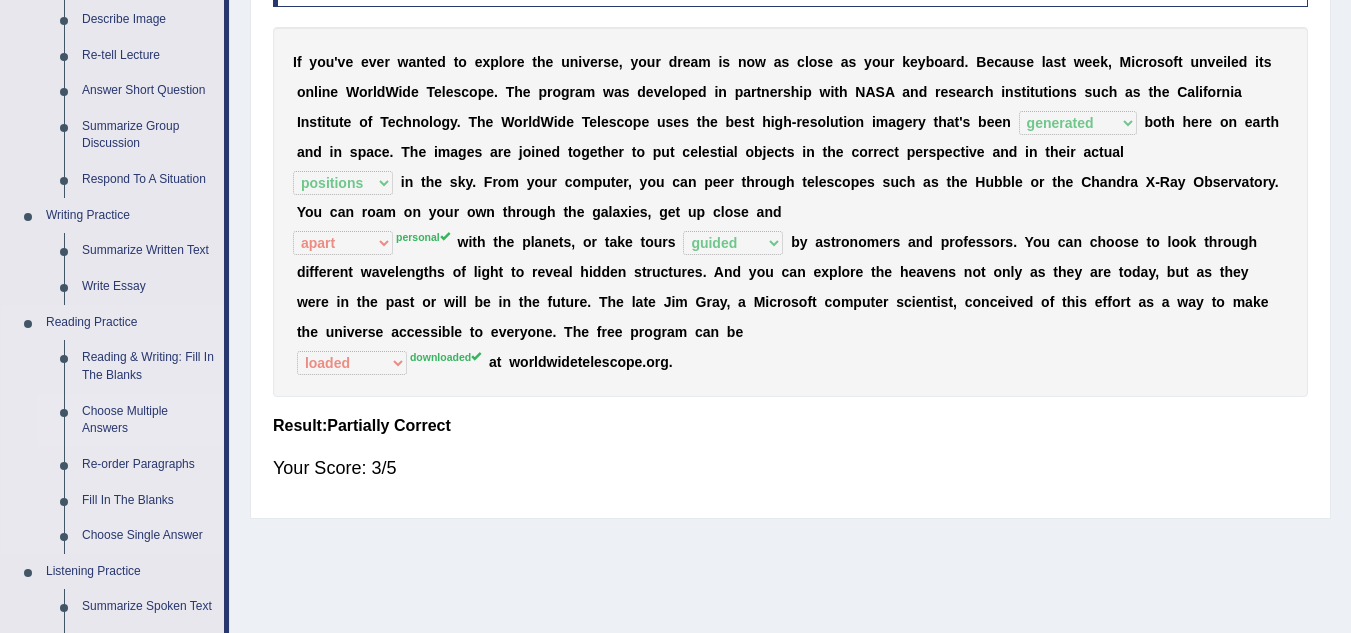 click on "Choose Multiple Answers" at bounding box center (148, 420) 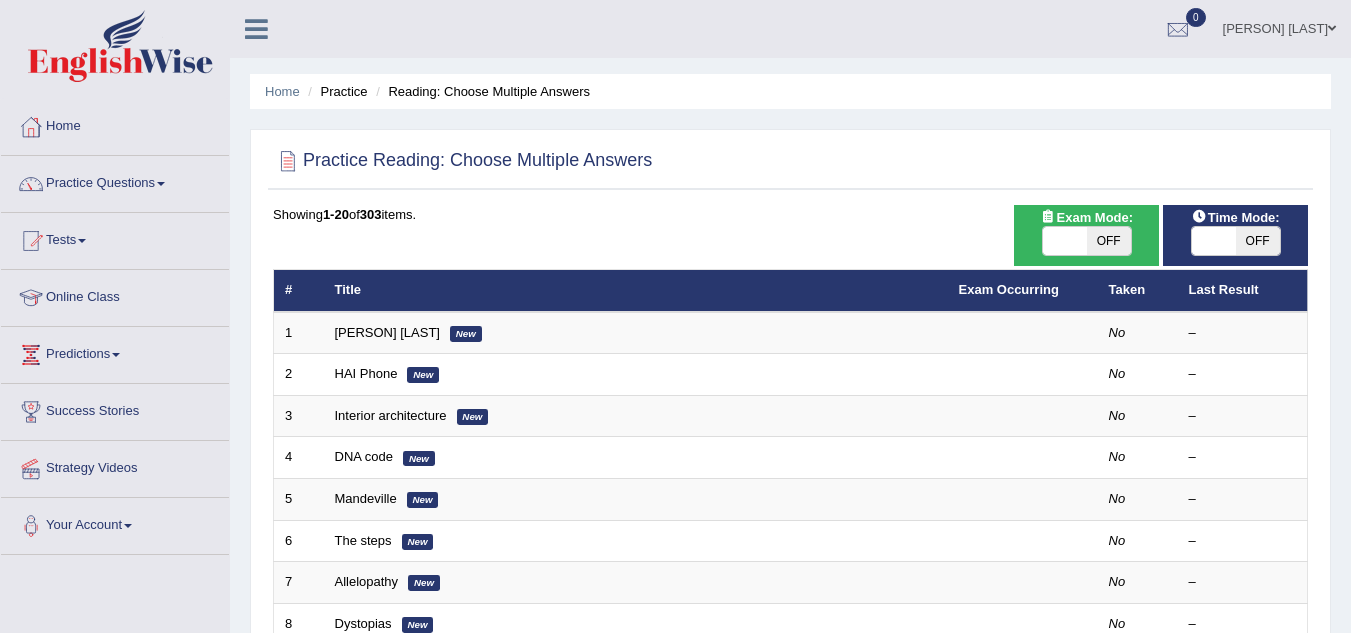 scroll, scrollTop: 0, scrollLeft: 0, axis: both 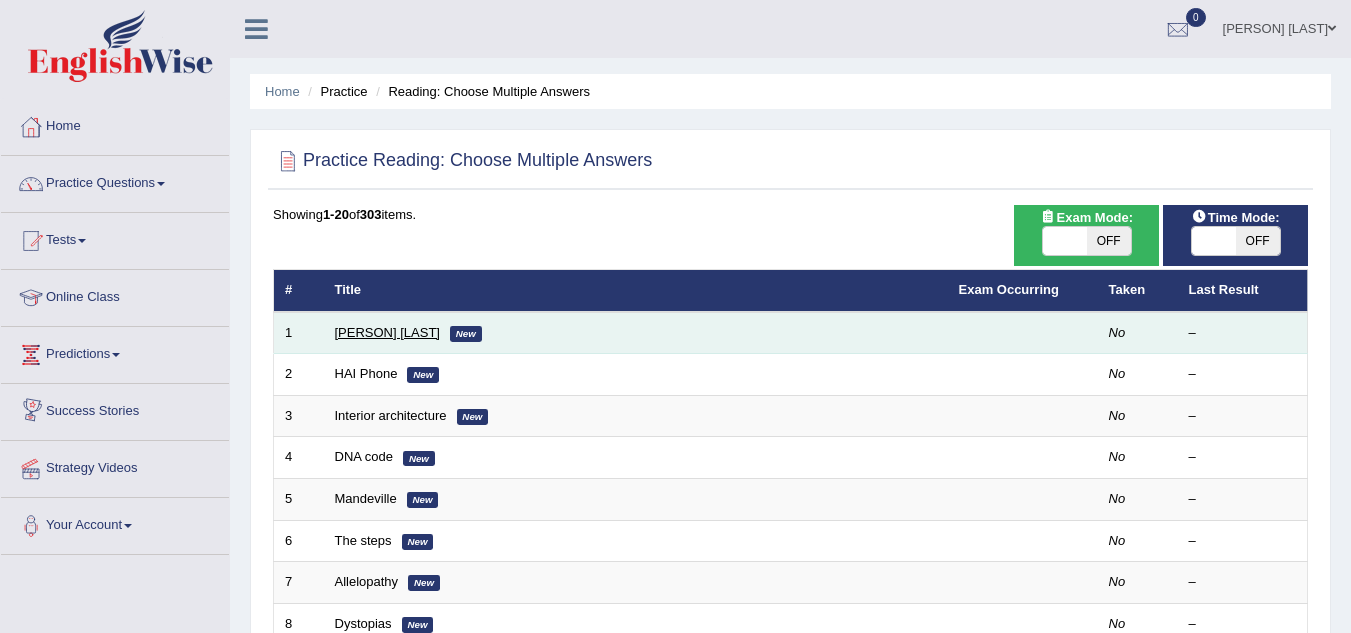 click on "[FIRST] [LAST]" at bounding box center [387, 332] 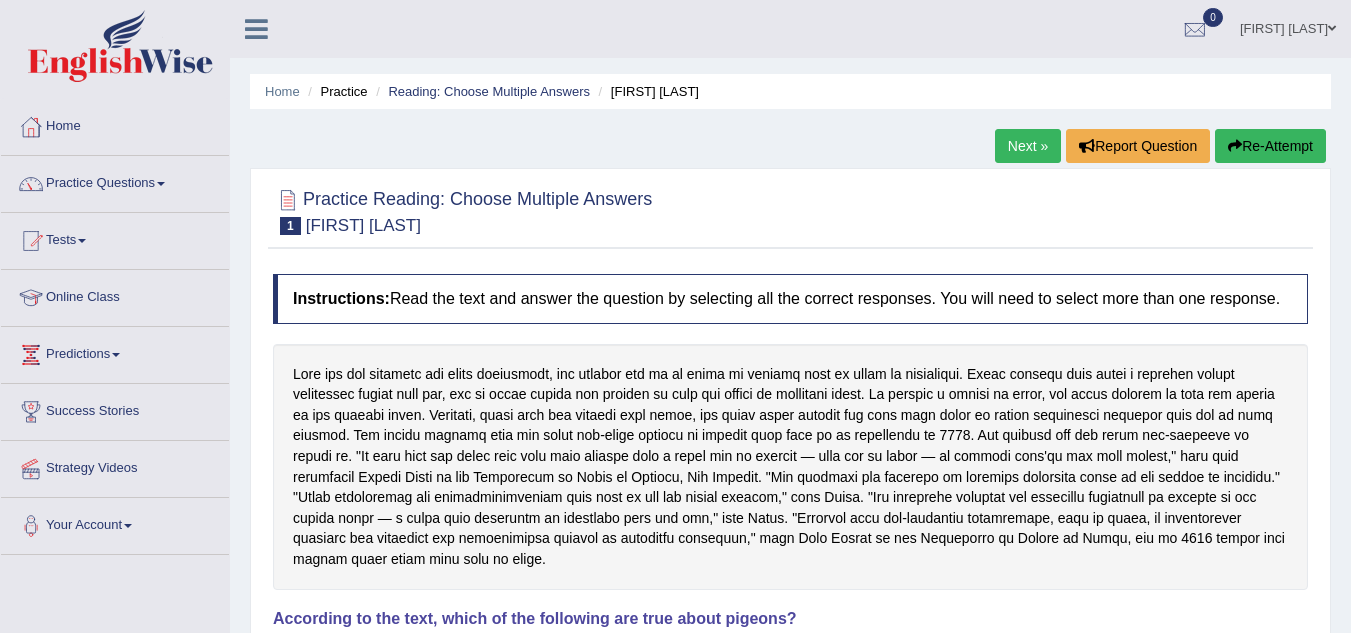 scroll, scrollTop: 0, scrollLeft: 0, axis: both 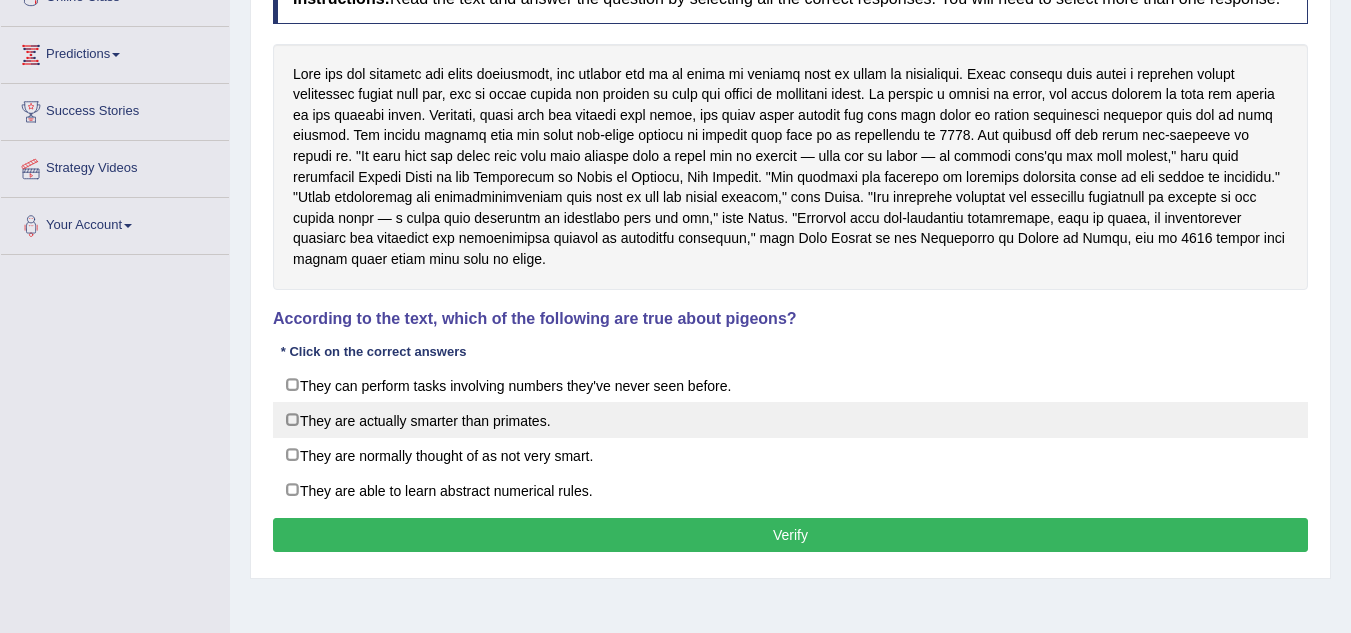 click on "They are actually smarter than primates." at bounding box center [790, 420] 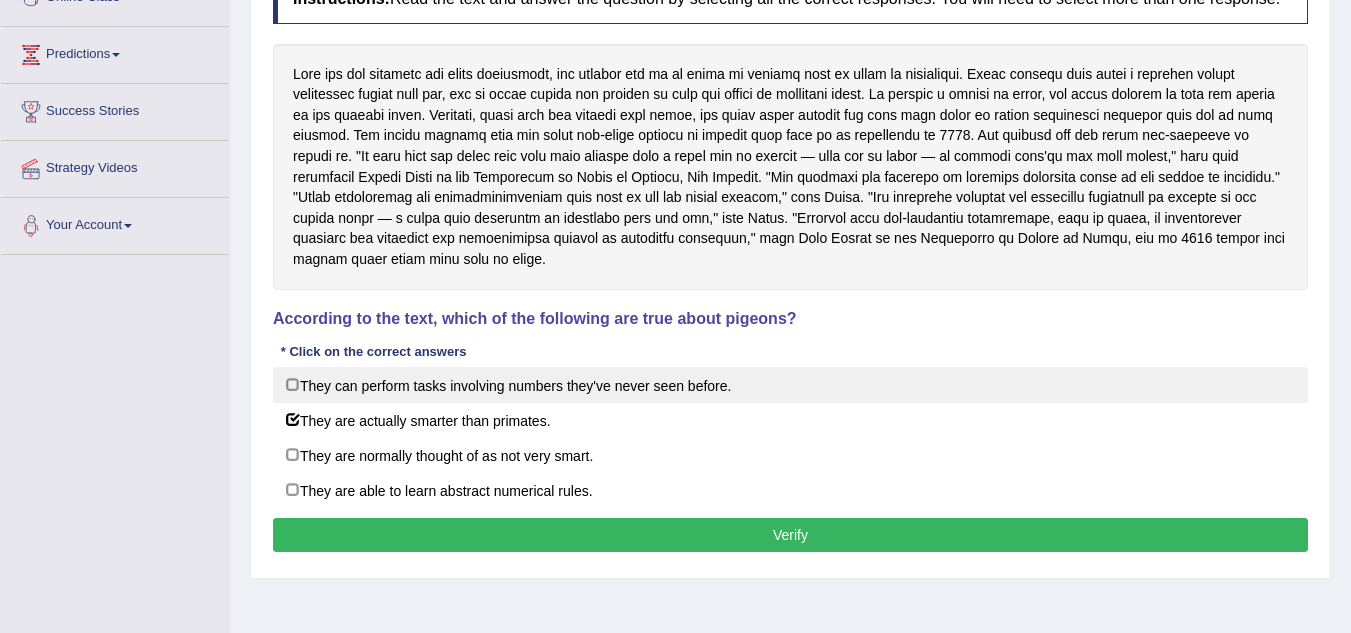 click on "They can perform tasks involving numbers they've never seen before." at bounding box center [790, 385] 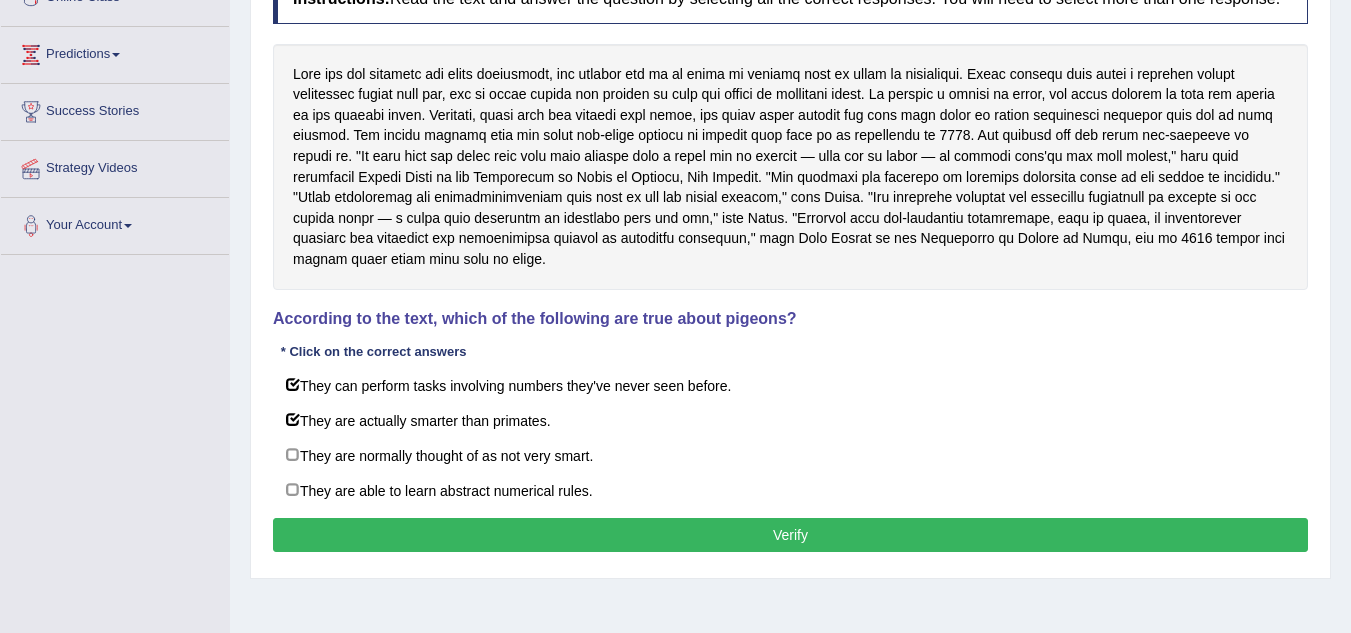 click on "Verify" at bounding box center [790, 535] 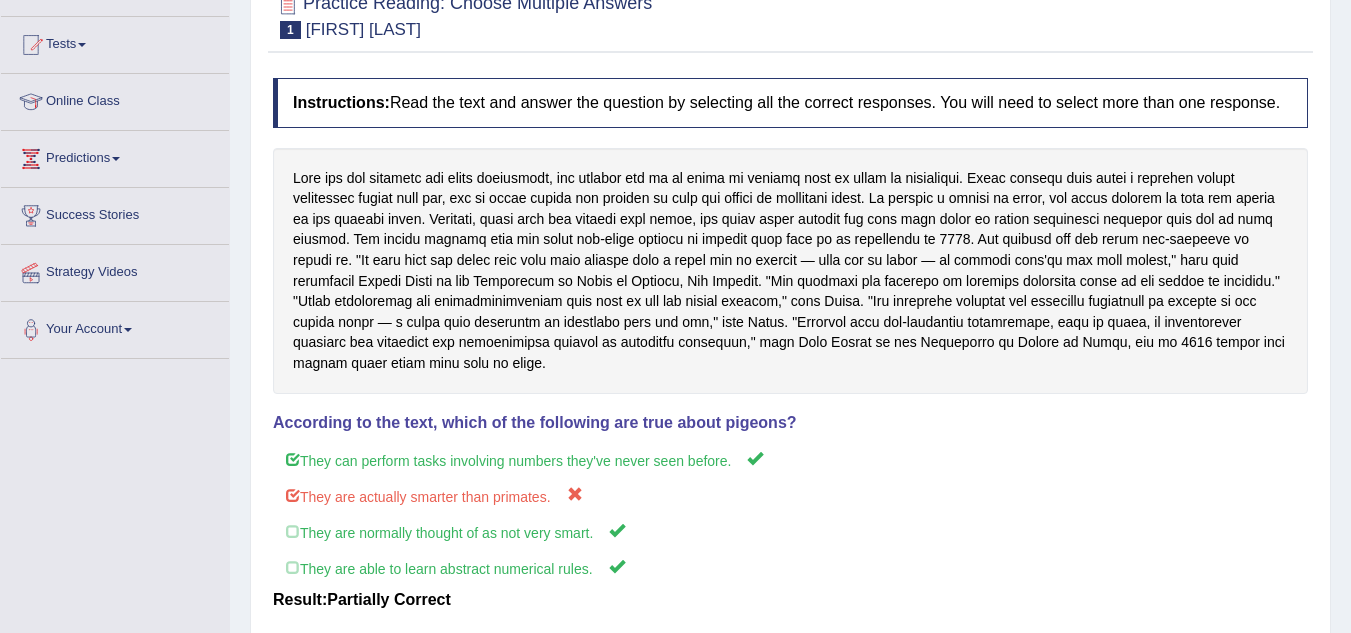 scroll, scrollTop: 0, scrollLeft: 0, axis: both 